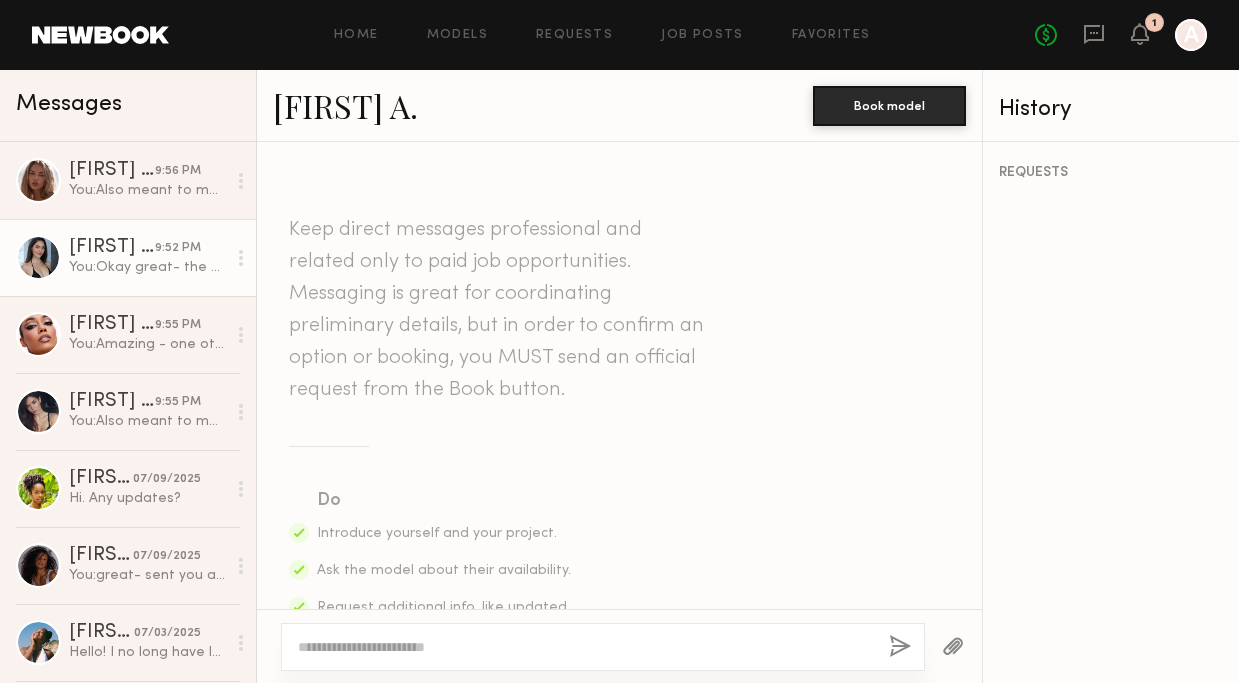 scroll, scrollTop: 0, scrollLeft: 0, axis: both 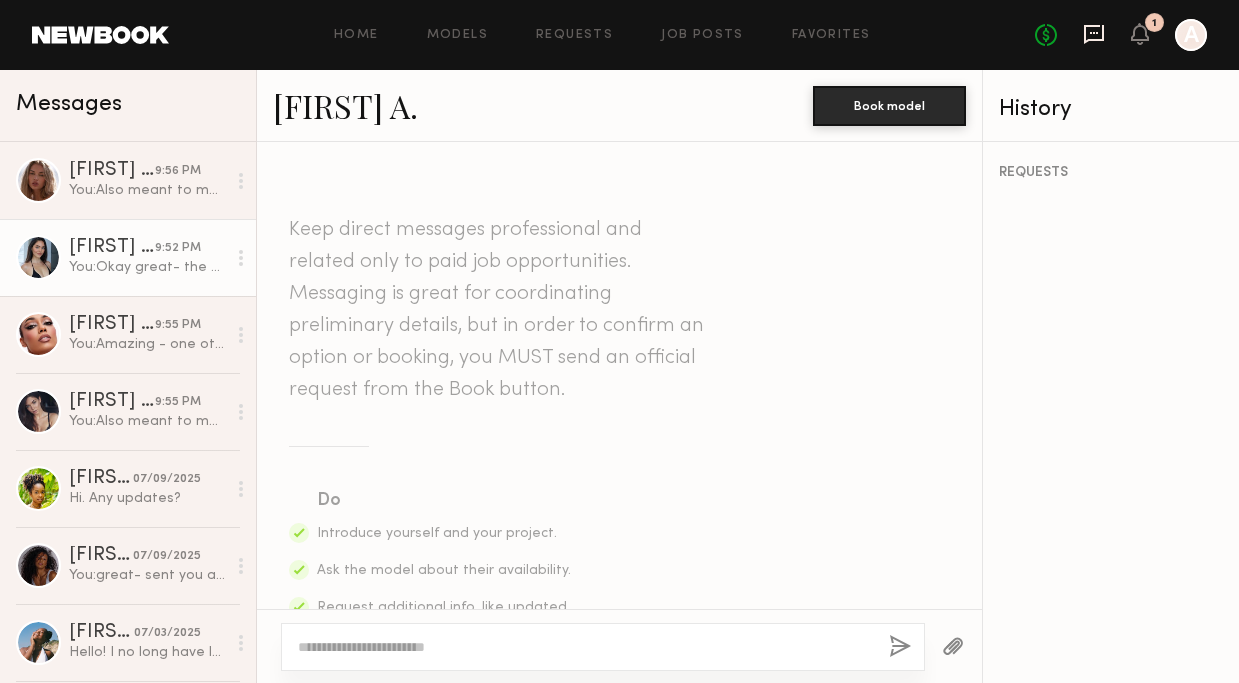 click 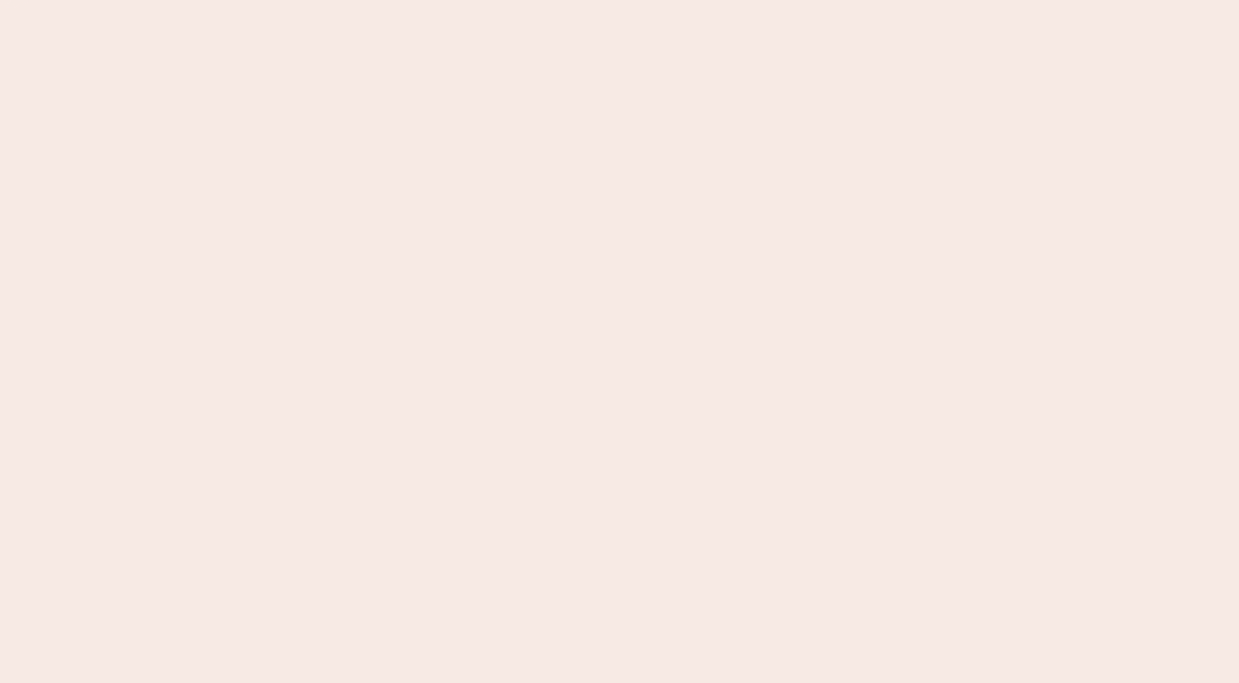scroll, scrollTop: 0, scrollLeft: 0, axis: both 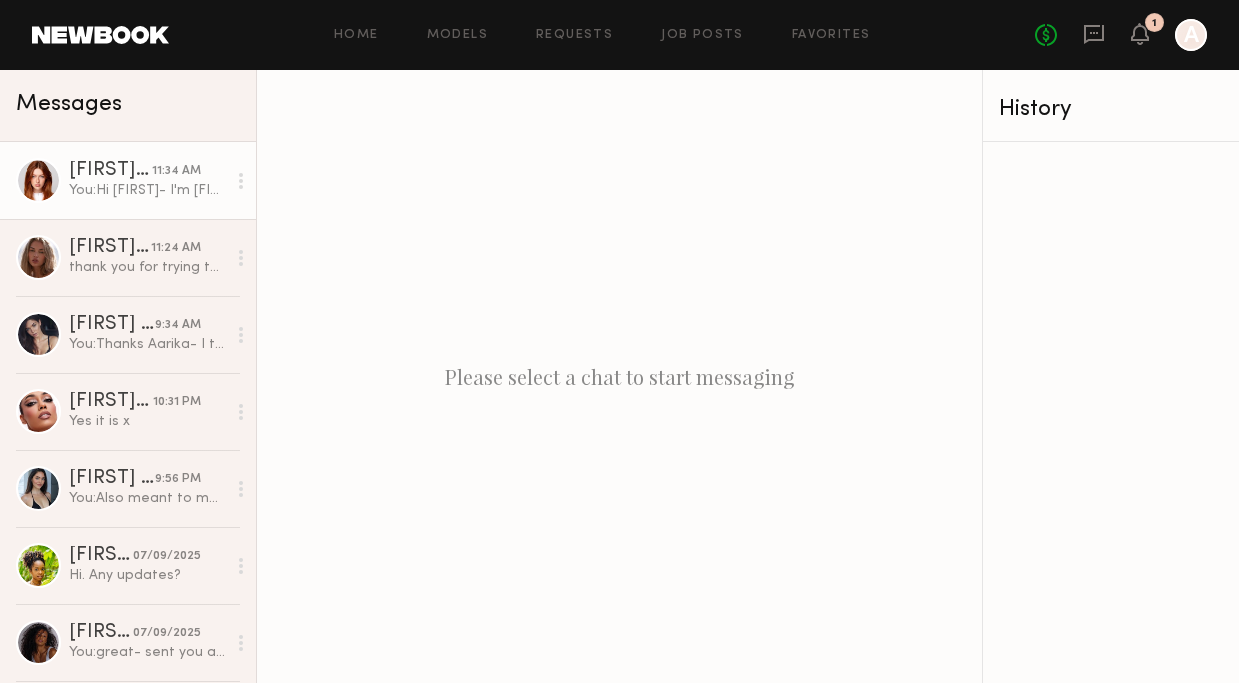 click on "11:34 AM" 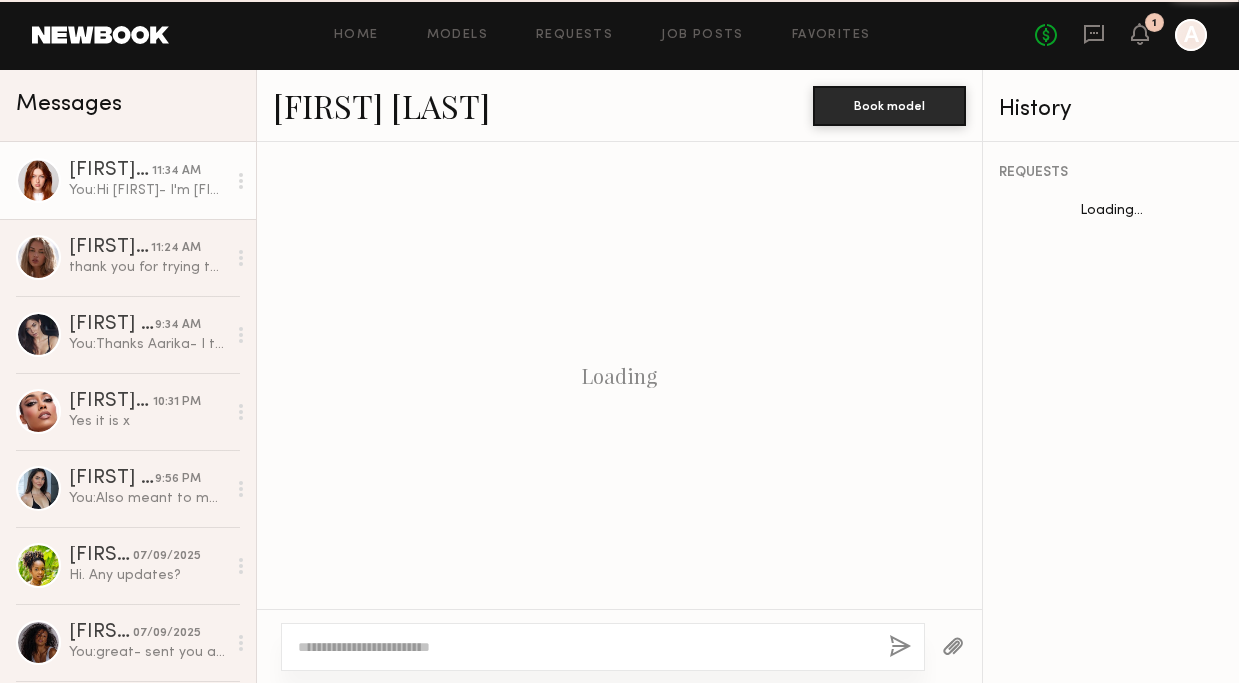 scroll, scrollTop: 696, scrollLeft: 0, axis: vertical 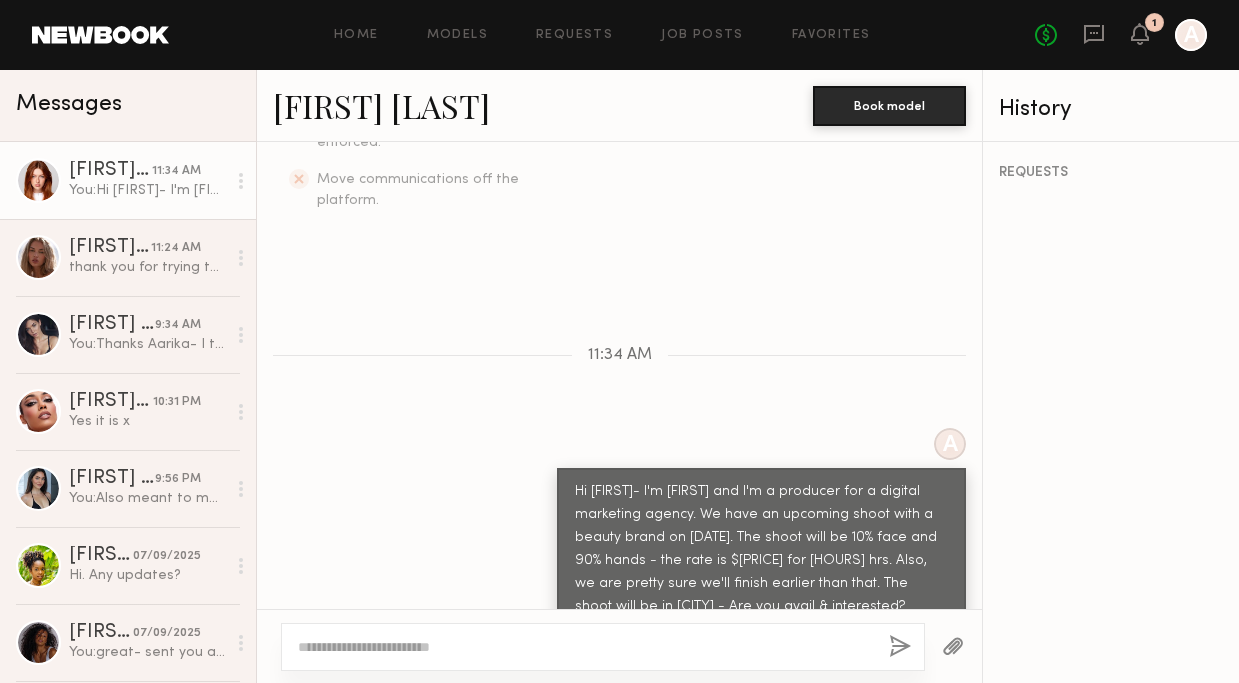 click on "[FIRST] [LAST]." 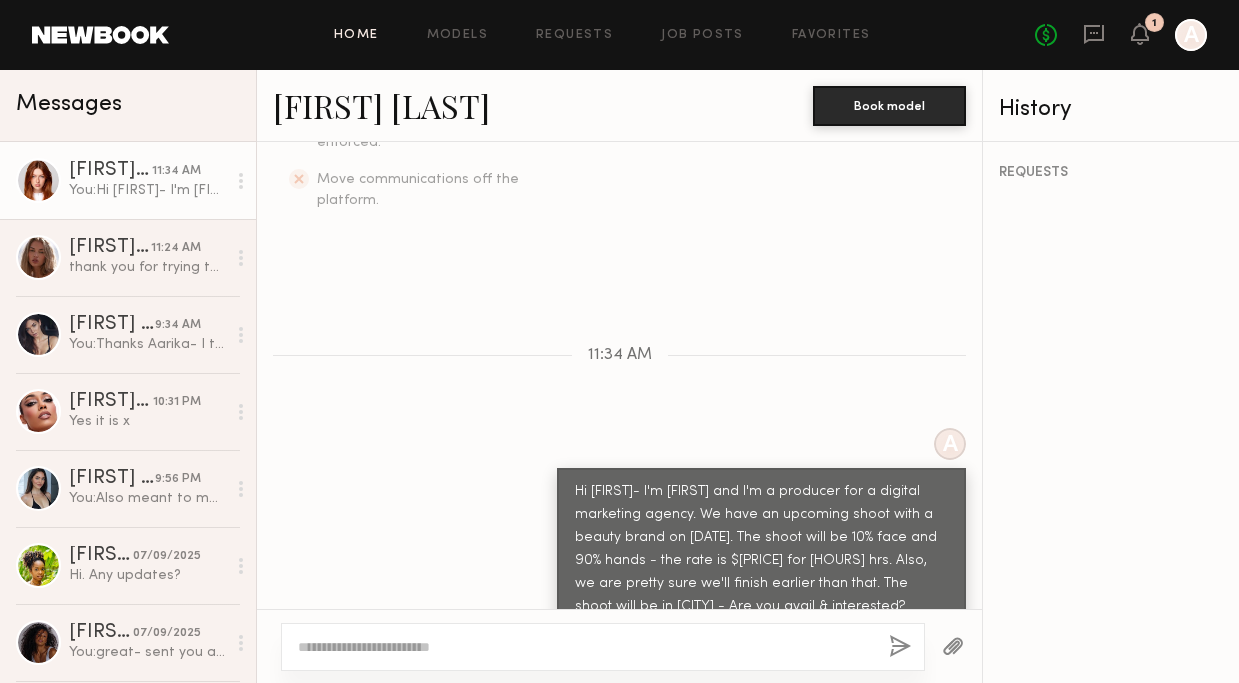 click on "Home" 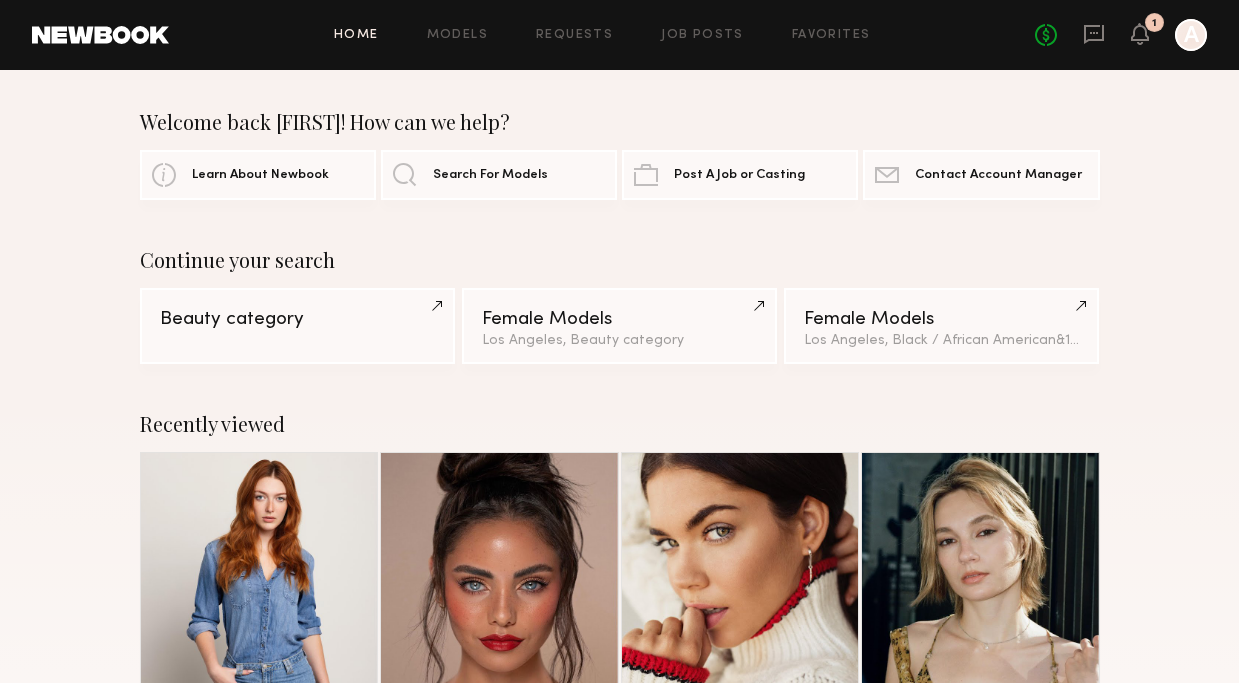 click on "Home Models Requests Job Posts Favorites Sign Out No fees up to $5,000 1 A" 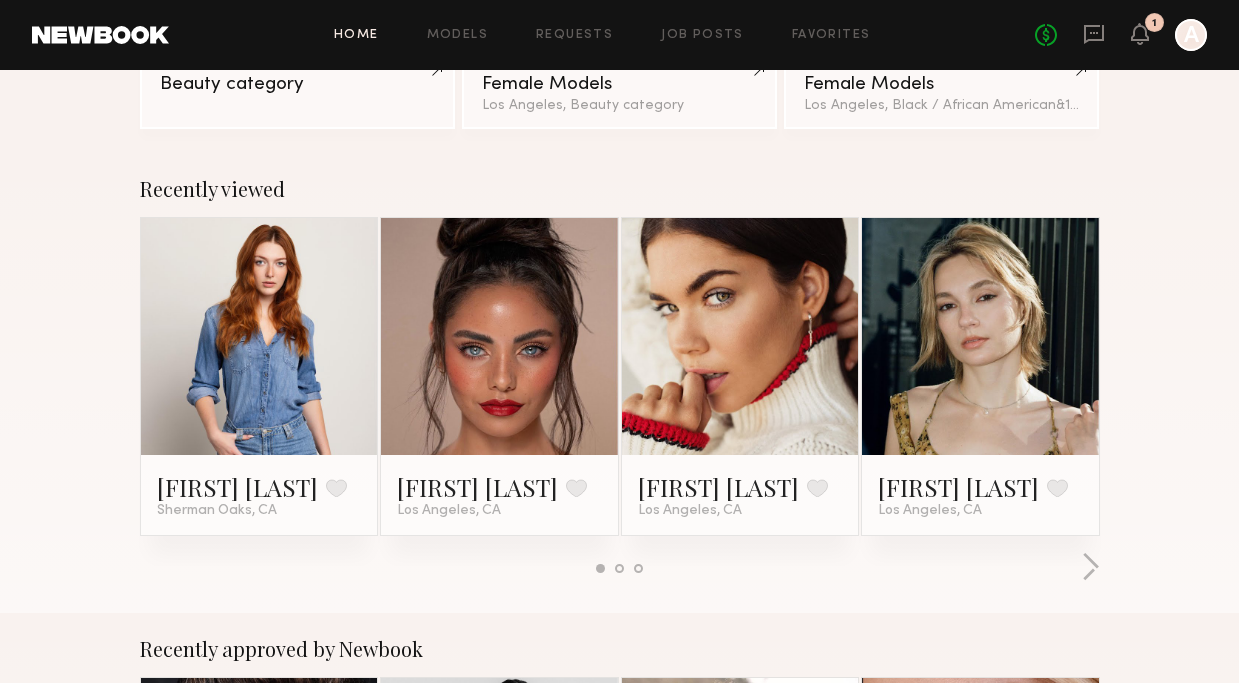 scroll, scrollTop: 0, scrollLeft: 0, axis: both 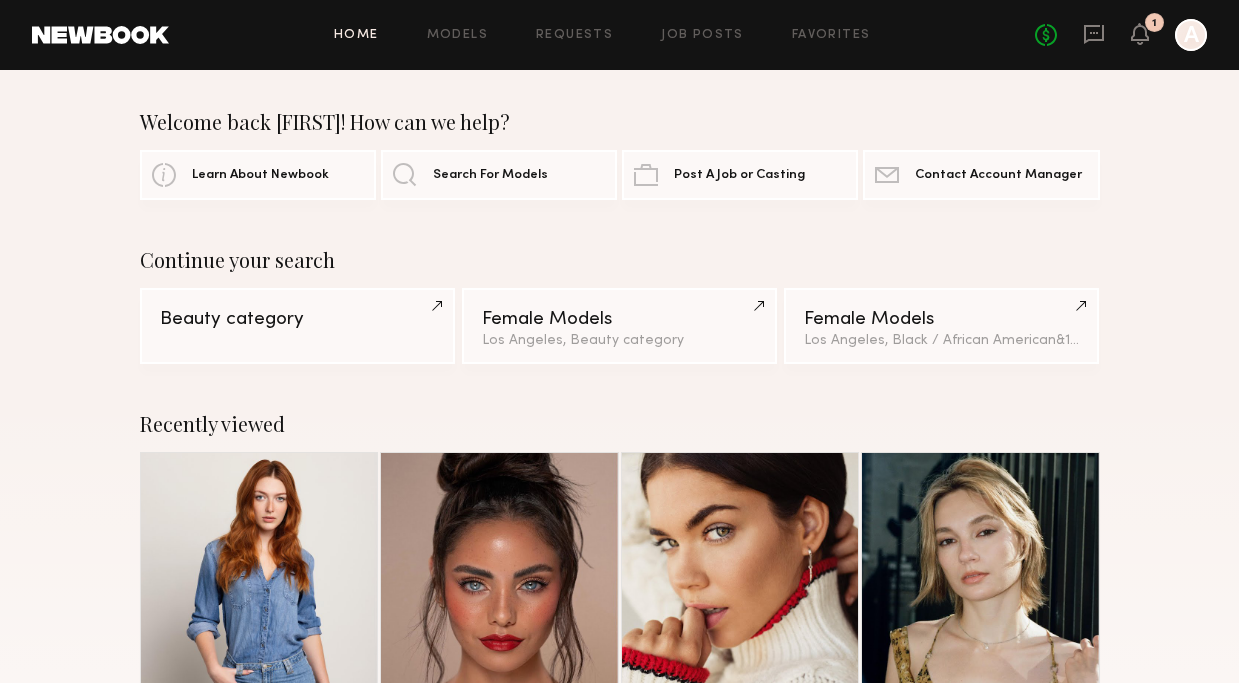 click on "Home Models Requests Job Posts Favorites Sign Out No fees up to $5,000 1 A" 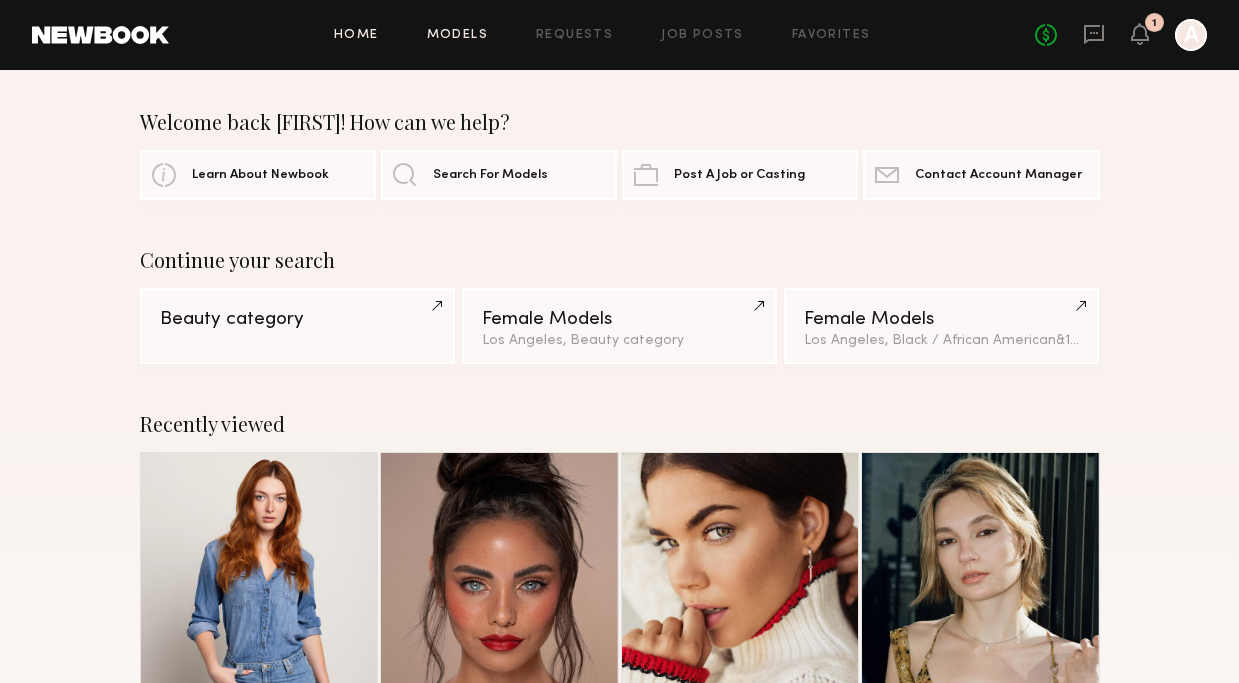 click on "Models" 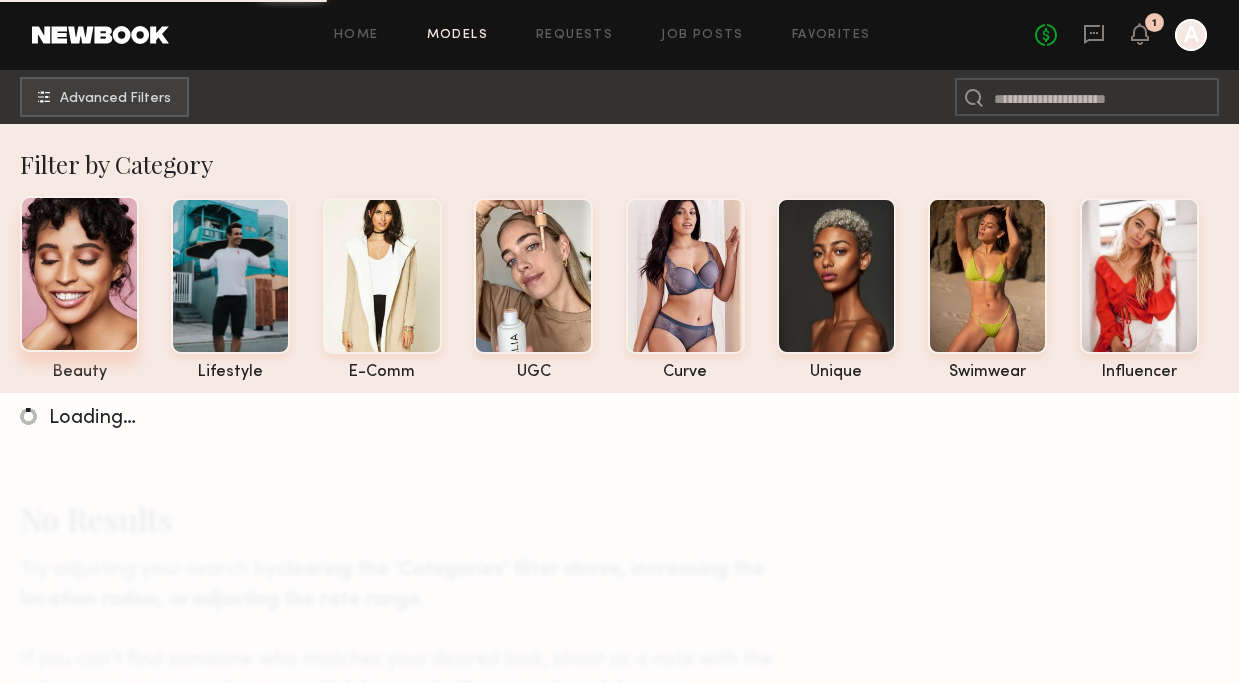 click 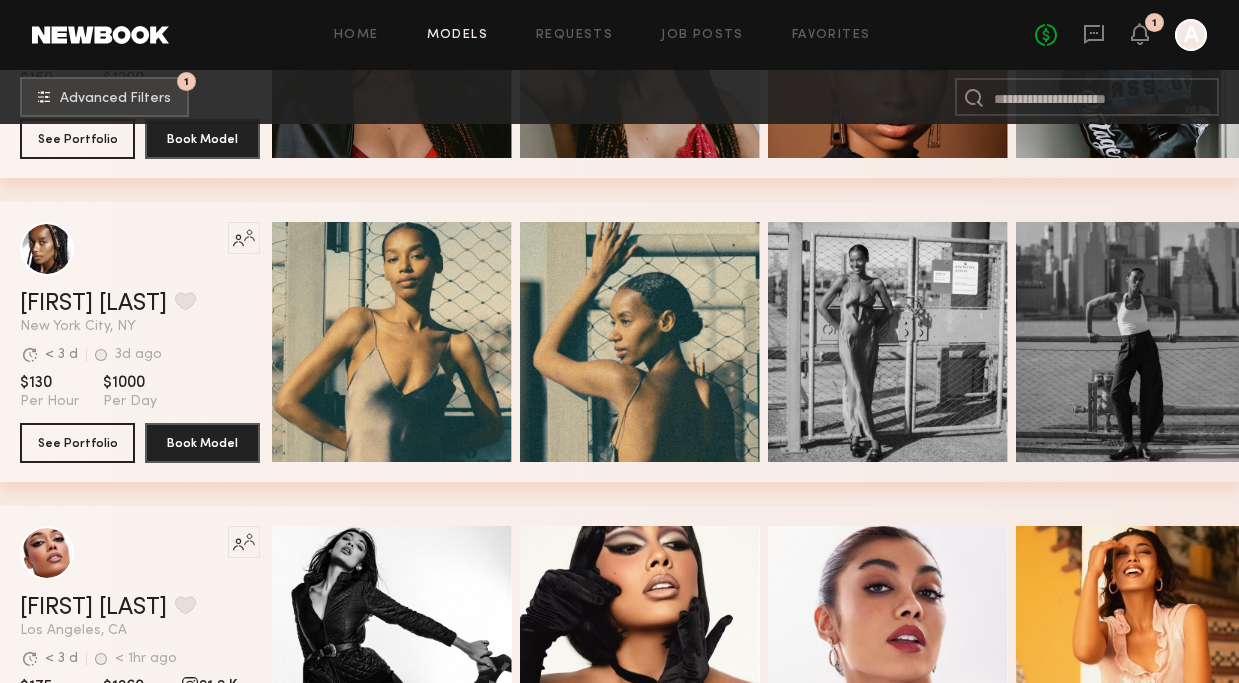 scroll, scrollTop: 1783, scrollLeft: 0, axis: vertical 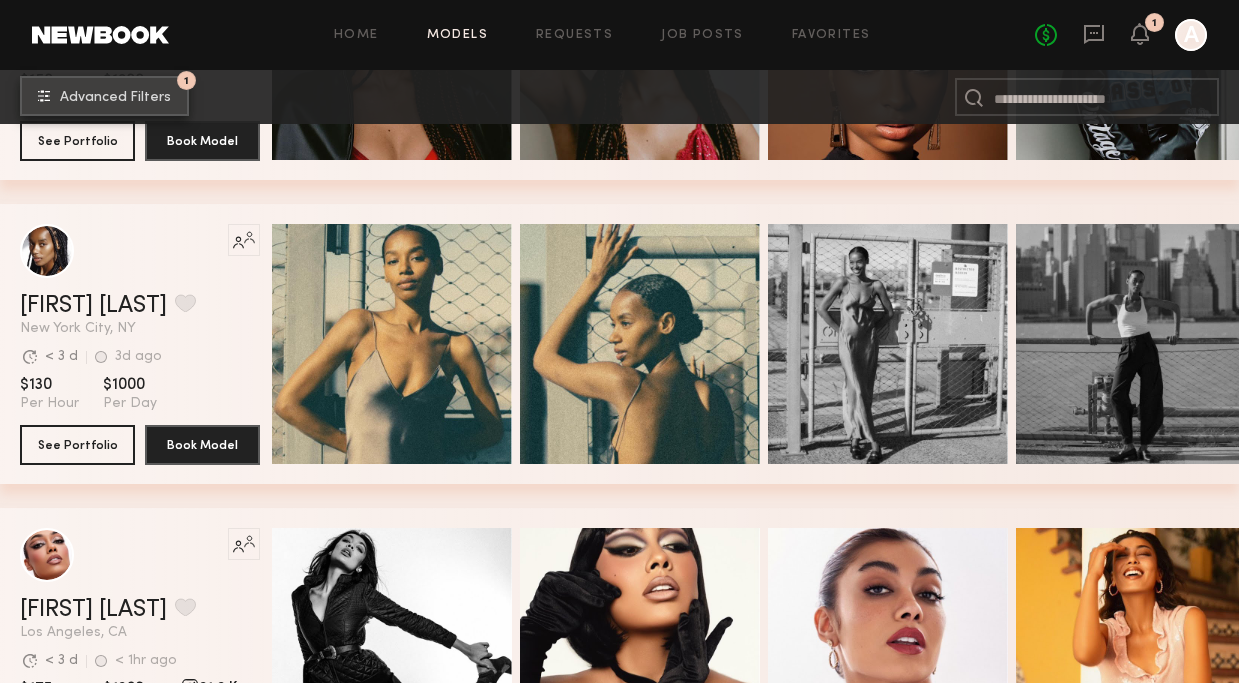 click on "Advanced Filters" 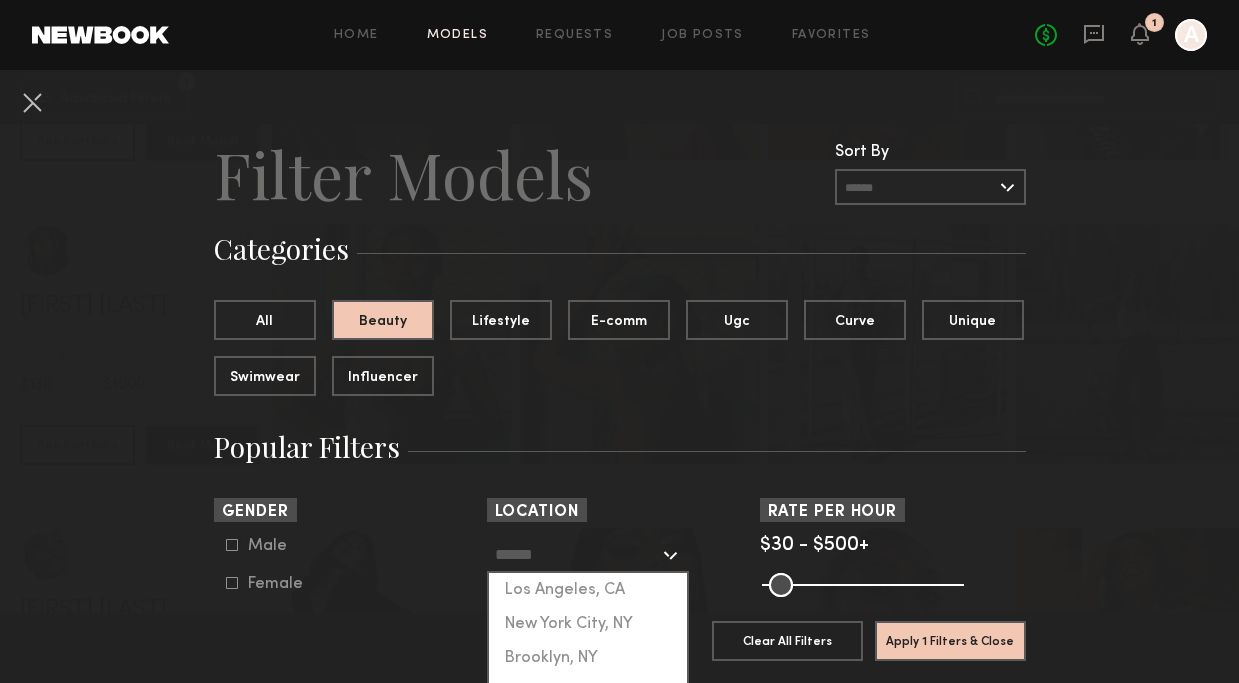click 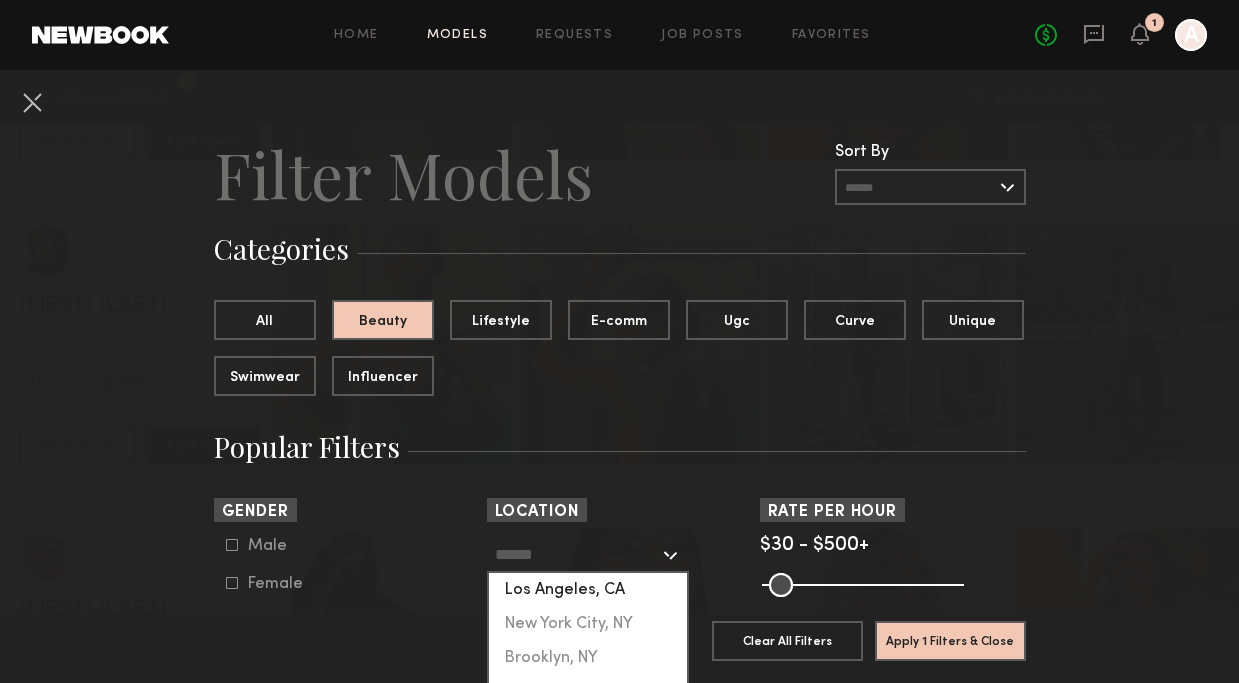 click on "Los Angeles, CA" 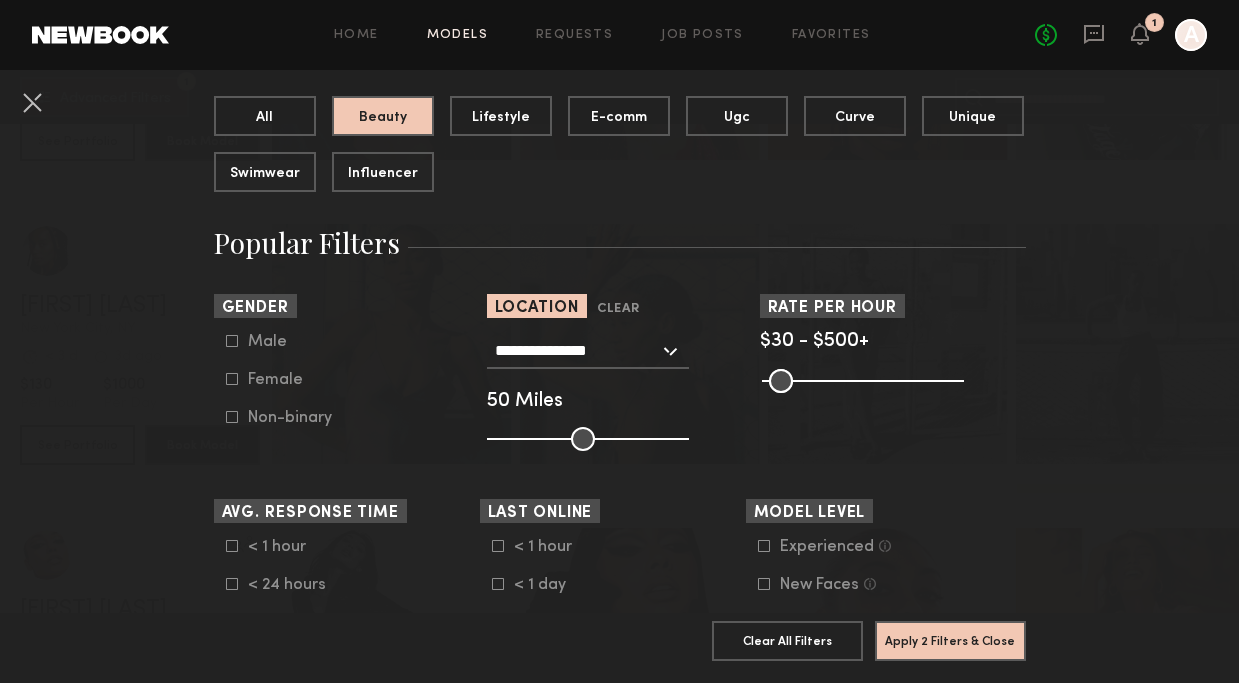 scroll, scrollTop: 263, scrollLeft: 0, axis: vertical 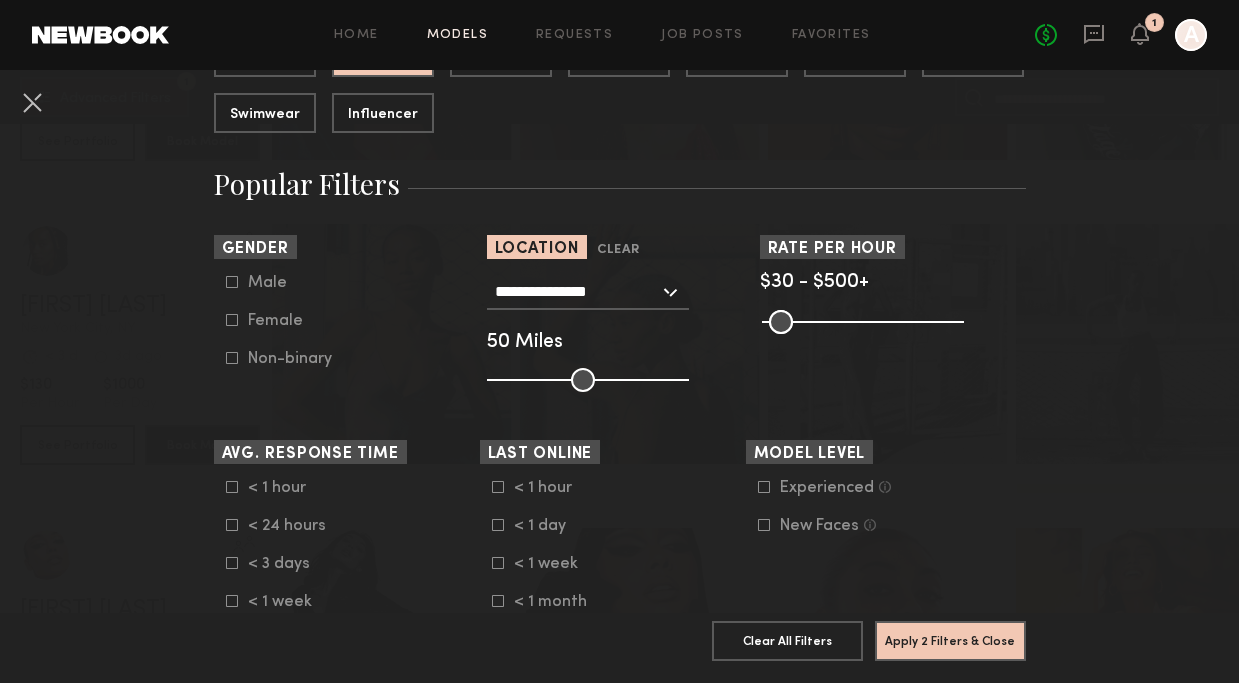 click on "Female" 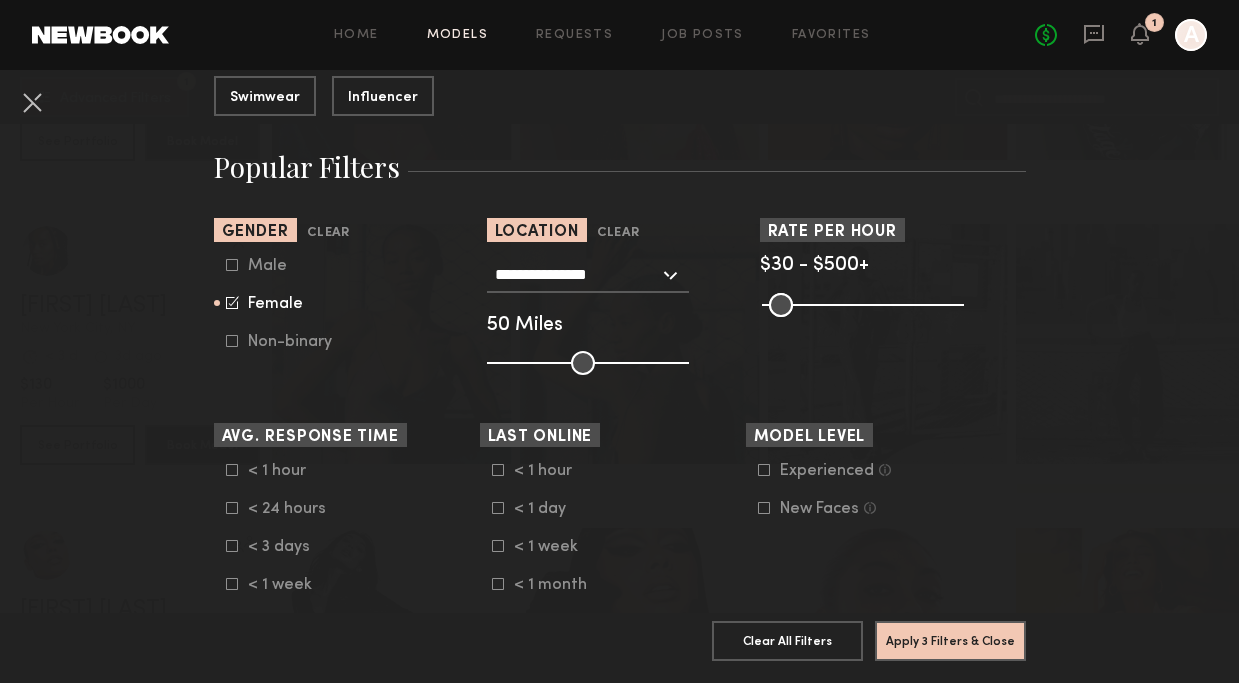 scroll, scrollTop: 320, scrollLeft: 0, axis: vertical 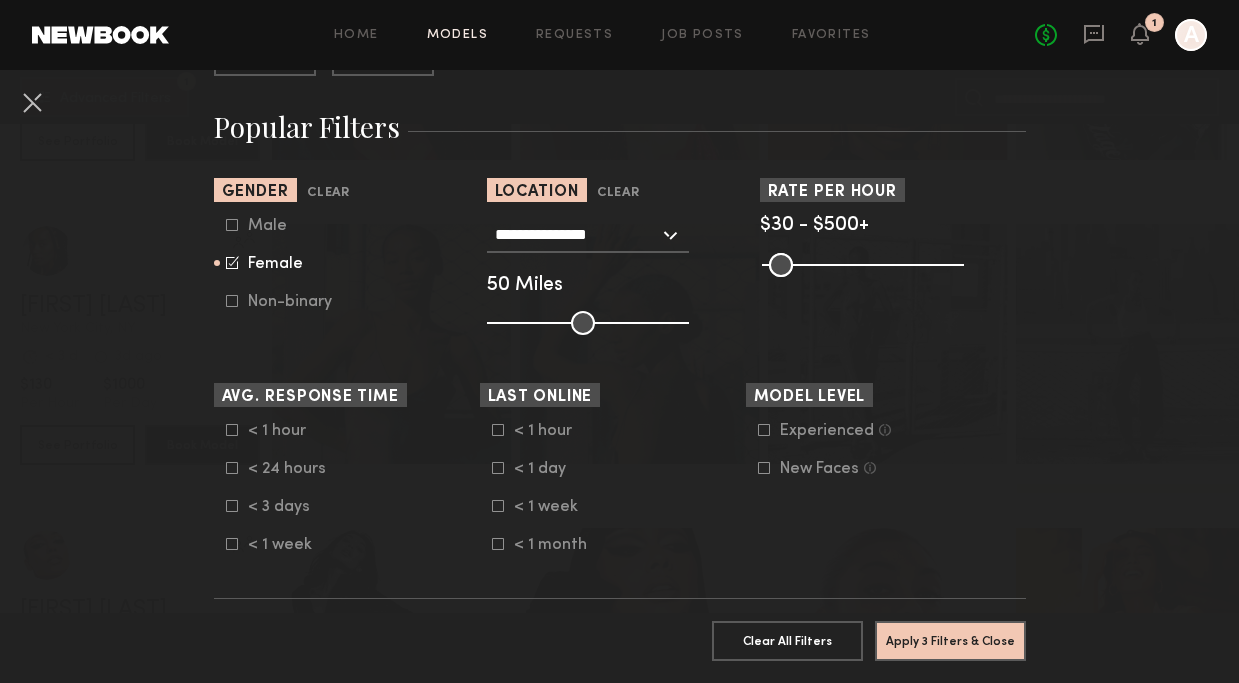 click on "Apply 3 Filters & Close" 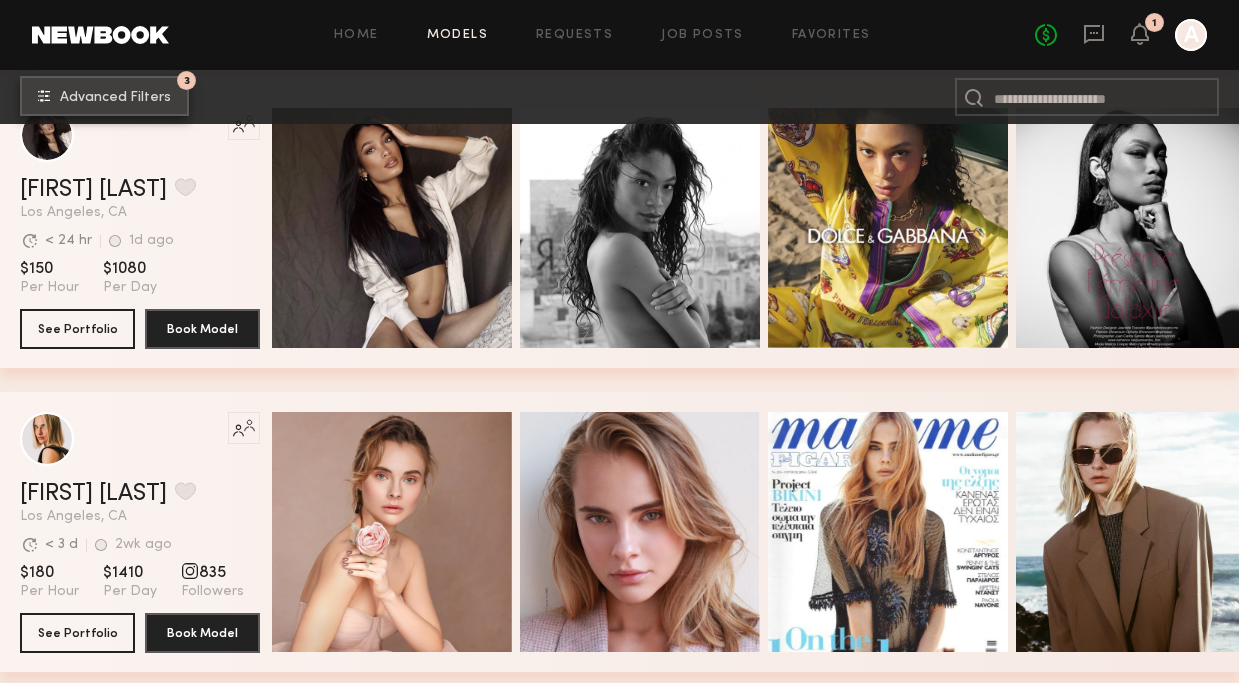 scroll, scrollTop: 3315, scrollLeft: 0, axis: vertical 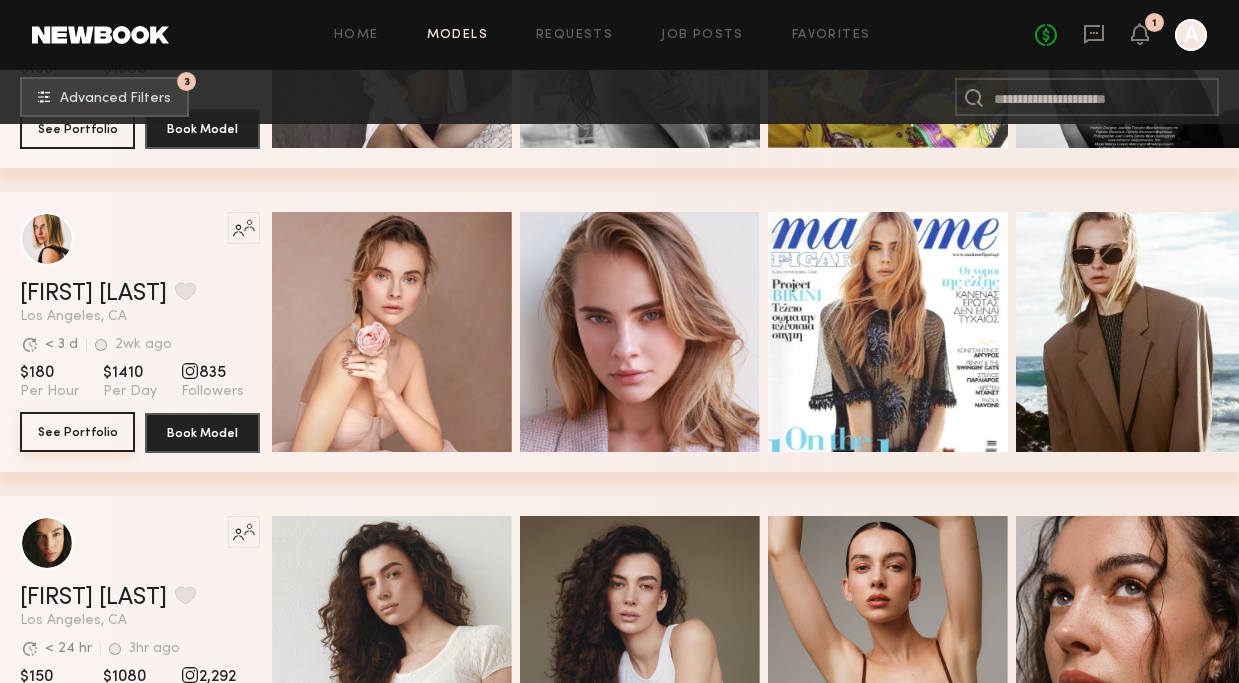 click on "See Portfolio" 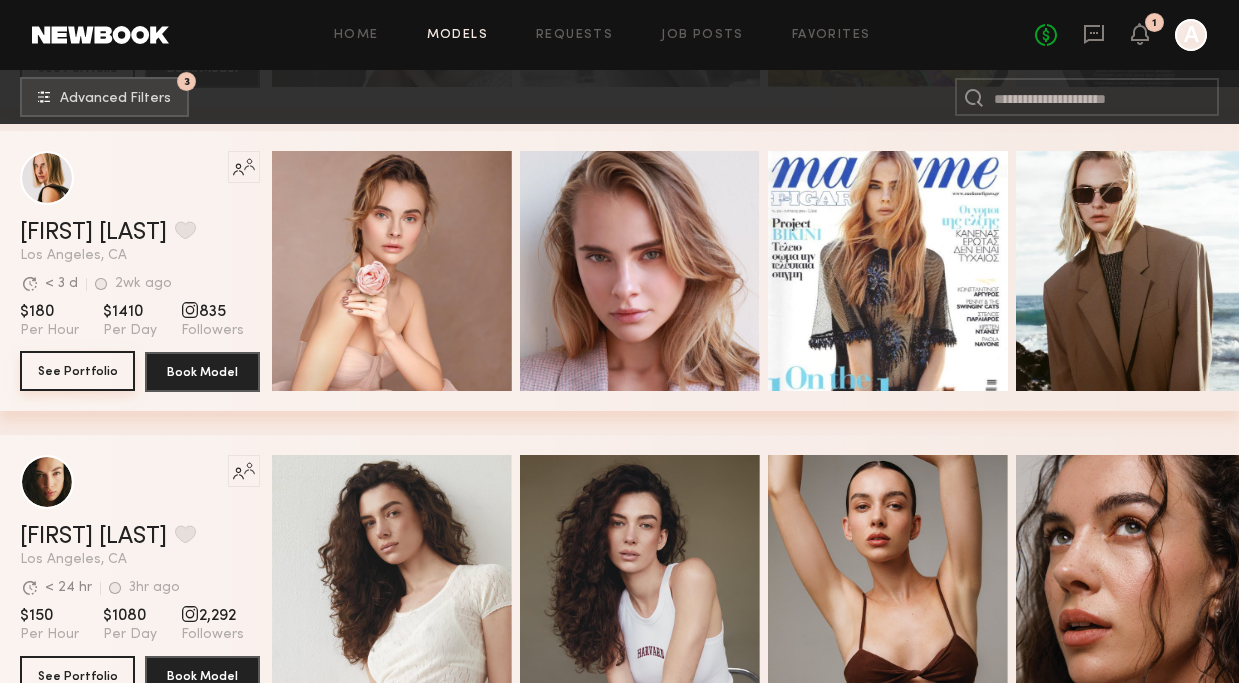 scroll, scrollTop: 3529, scrollLeft: 0, axis: vertical 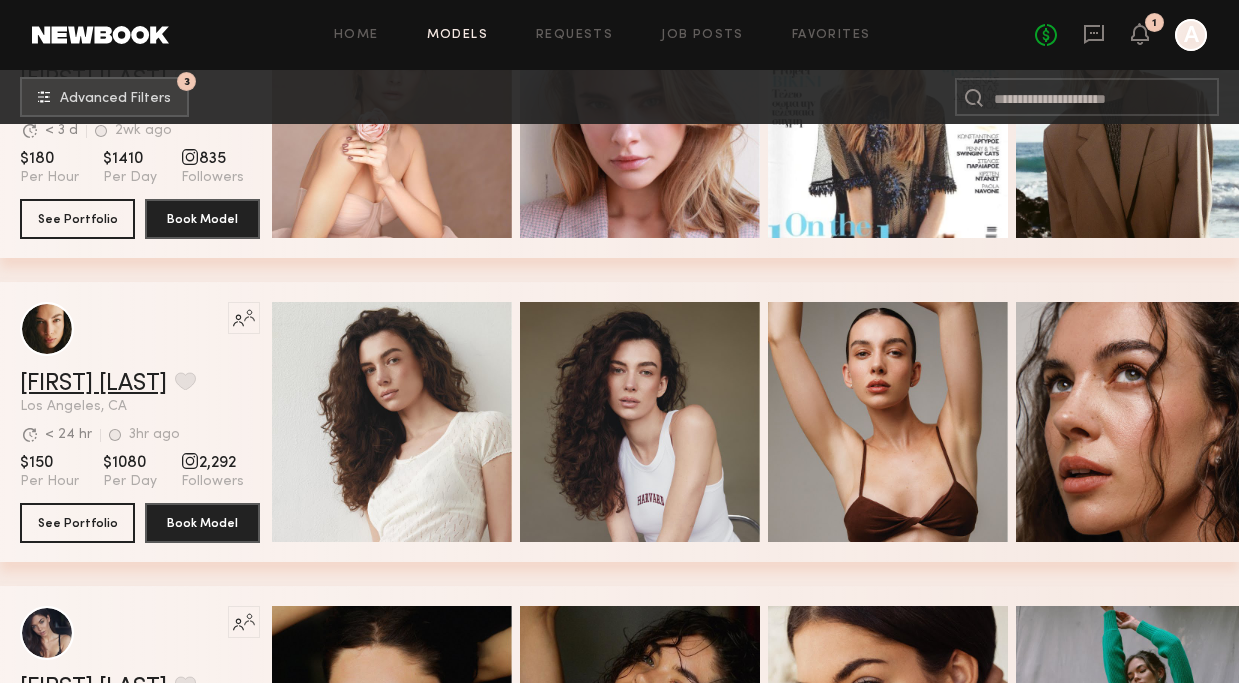 click on "Uliana V." 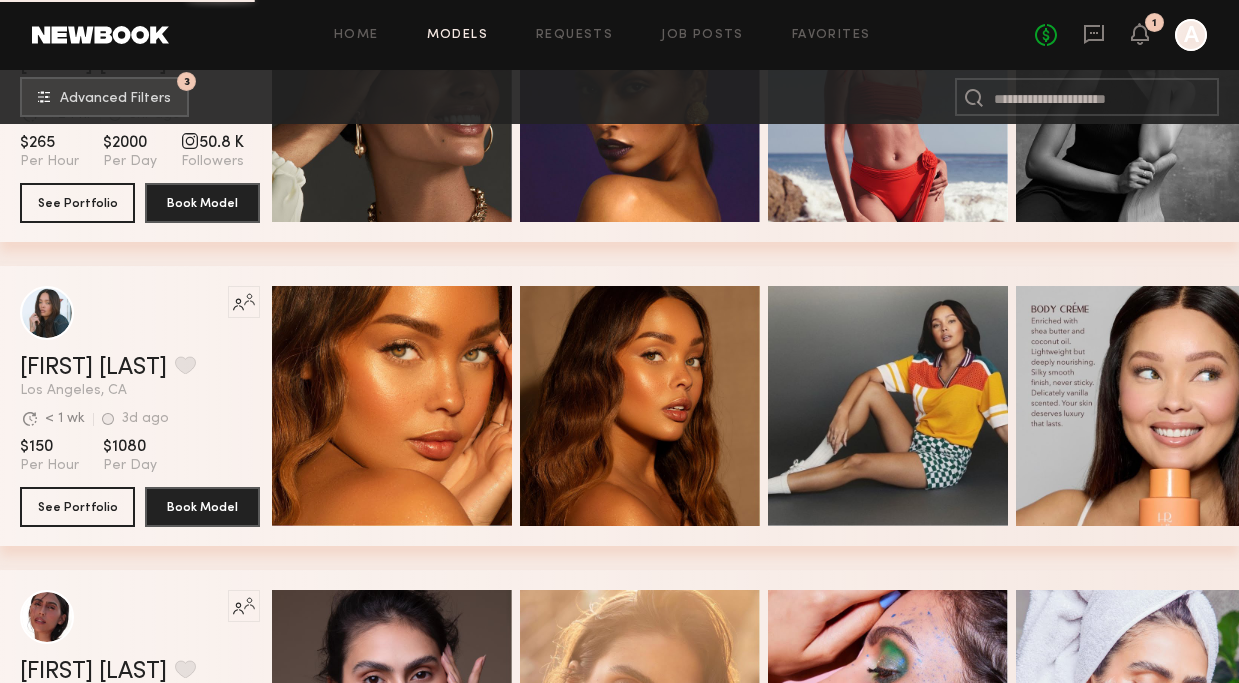 scroll, scrollTop: 6280, scrollLeft: 0, axis: vertical 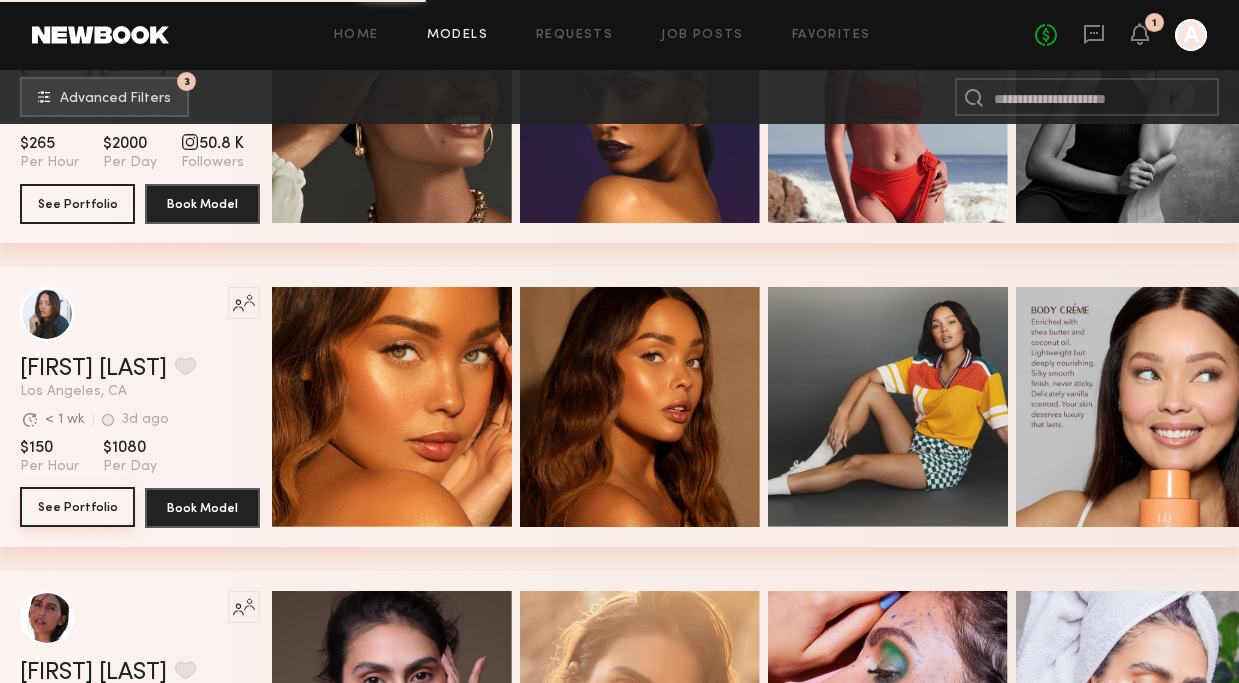 click on "See Portfolio" 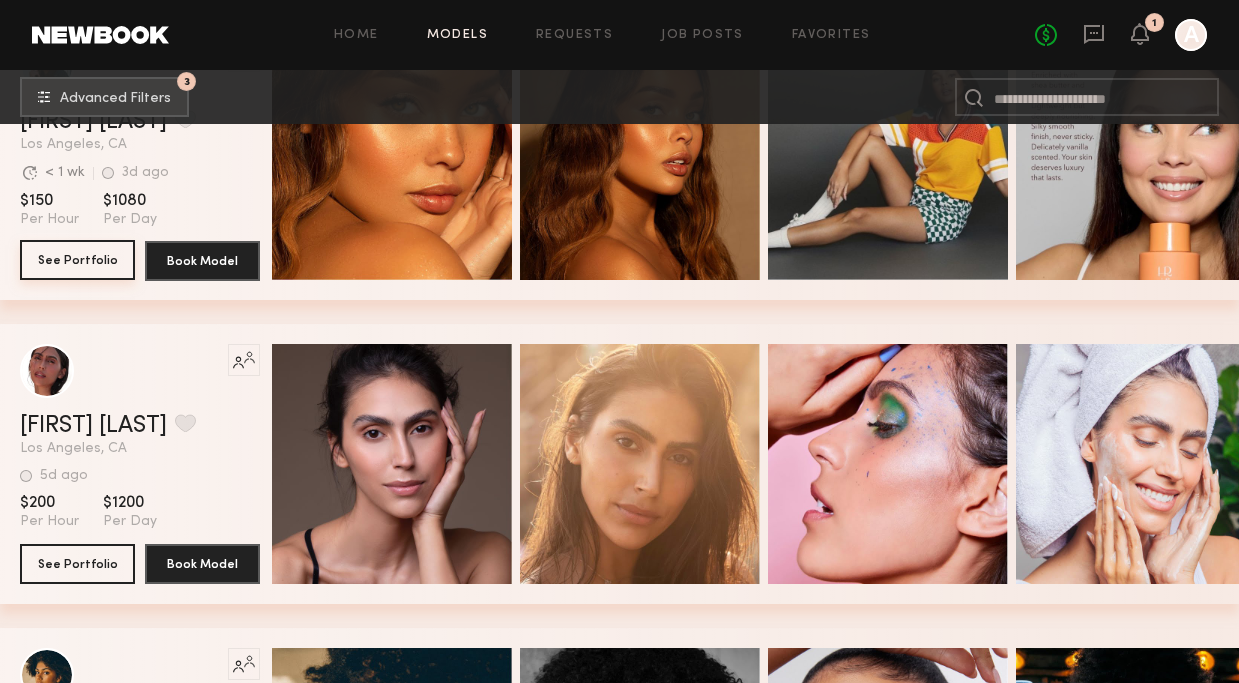 scroll, scrollTop: 6317, scrollLeft: 0, axis: vertical 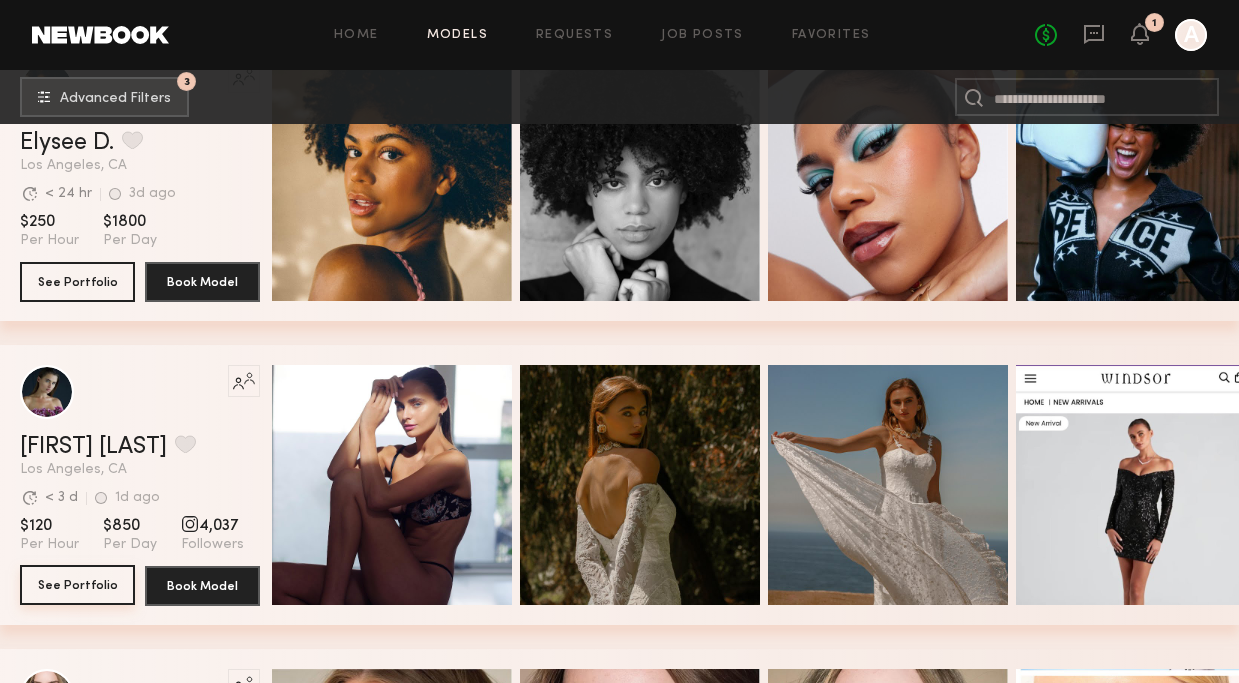 click on "See Portfolio" 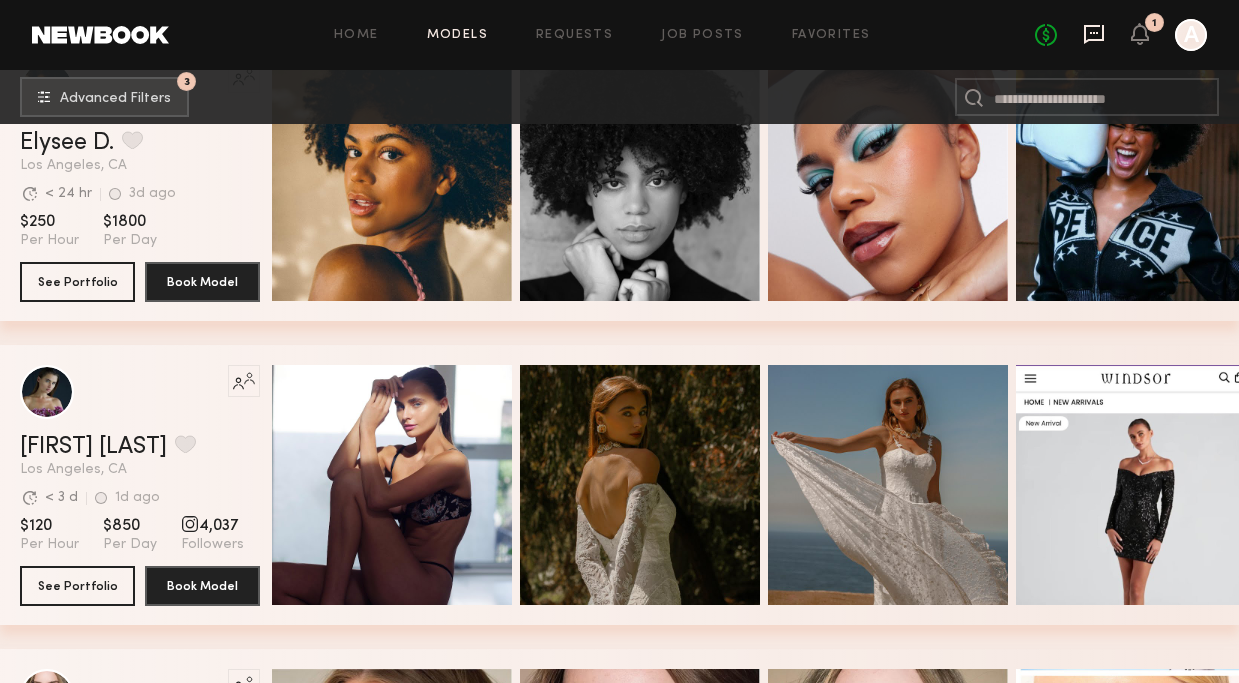 click 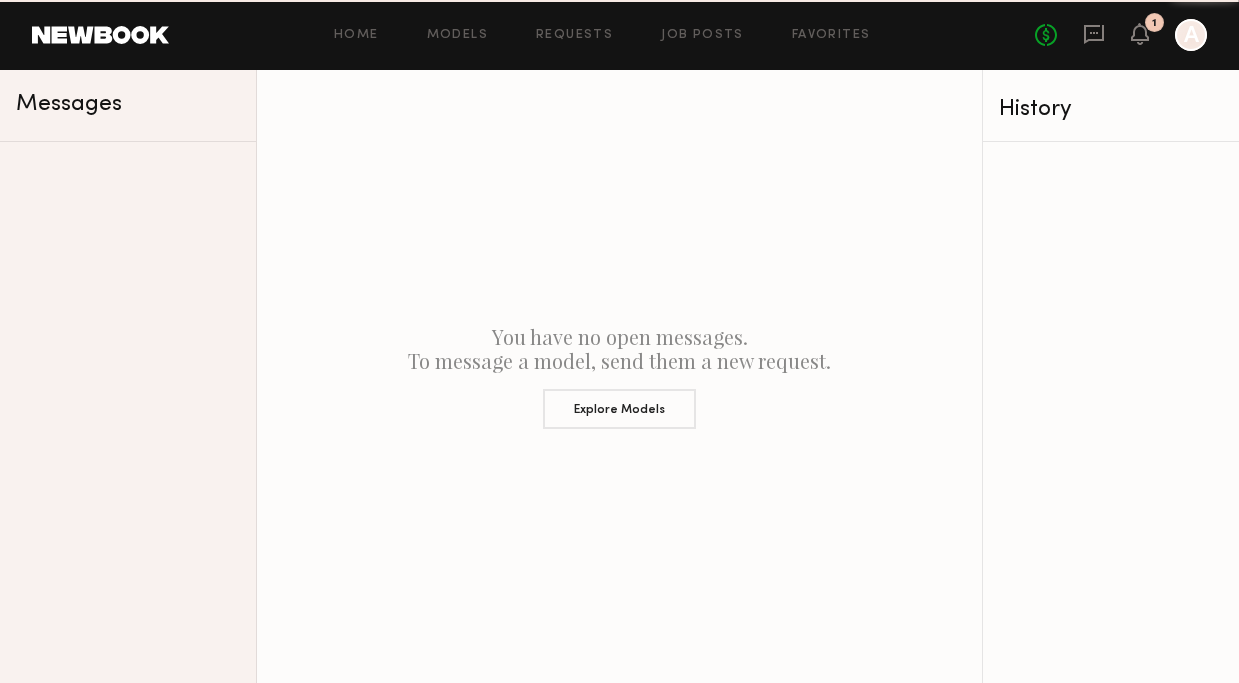 scroll, scrollTop: 0, scrollLeft: 0, axis: both 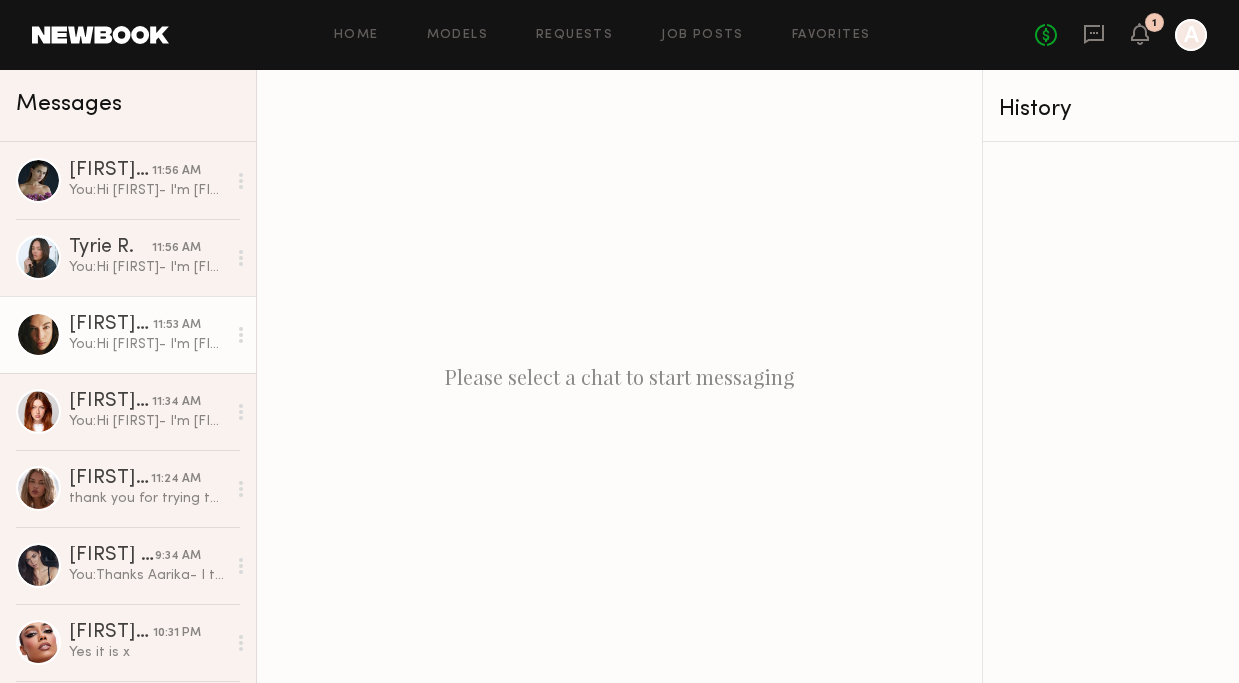 click on "You:  Hi Uliana- I'm Anne and I'm a producer for a digital marketing agency. We have an upcoming shoot with a beauty brand on 7/23. The shoot will be 10% face and 90% hands - the rate is $500 for 8 hrs. Also, we are pretty sure we'll finish earlier than that. The shoot will be in Santa Ana - Are you avail & interested?" 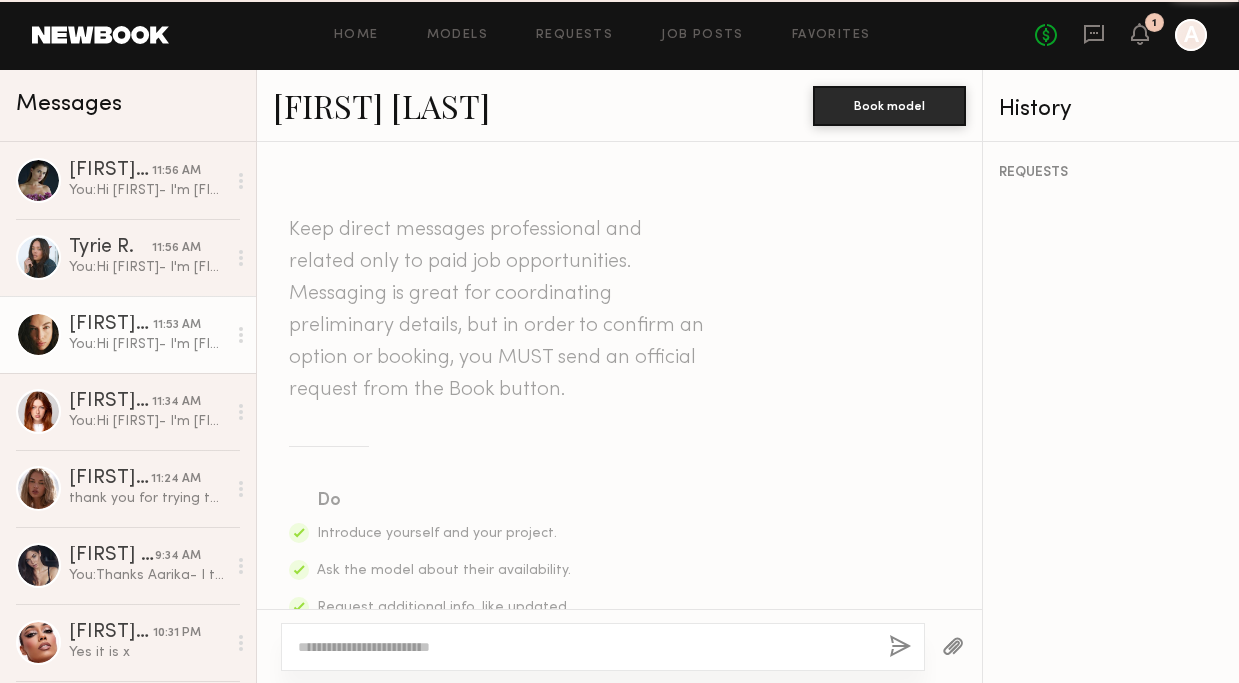 scroll, scrollTop: 696, scrollLeft: 0, axis: vertical 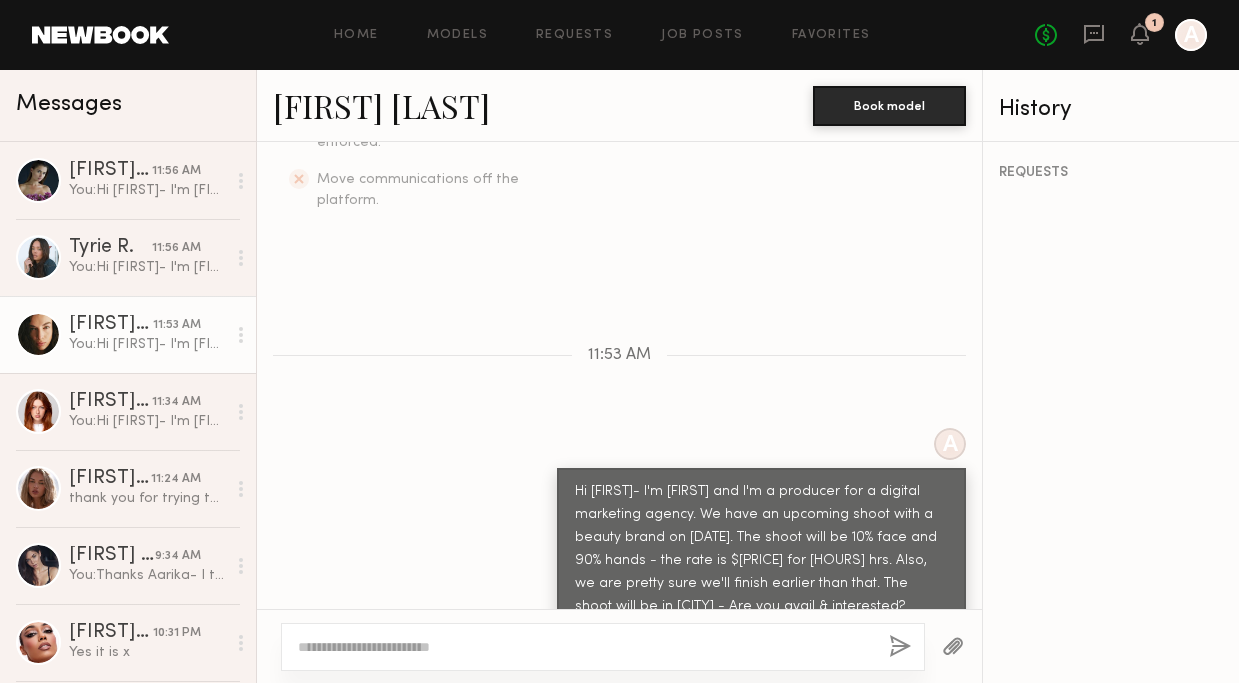 click on "Uliana V." 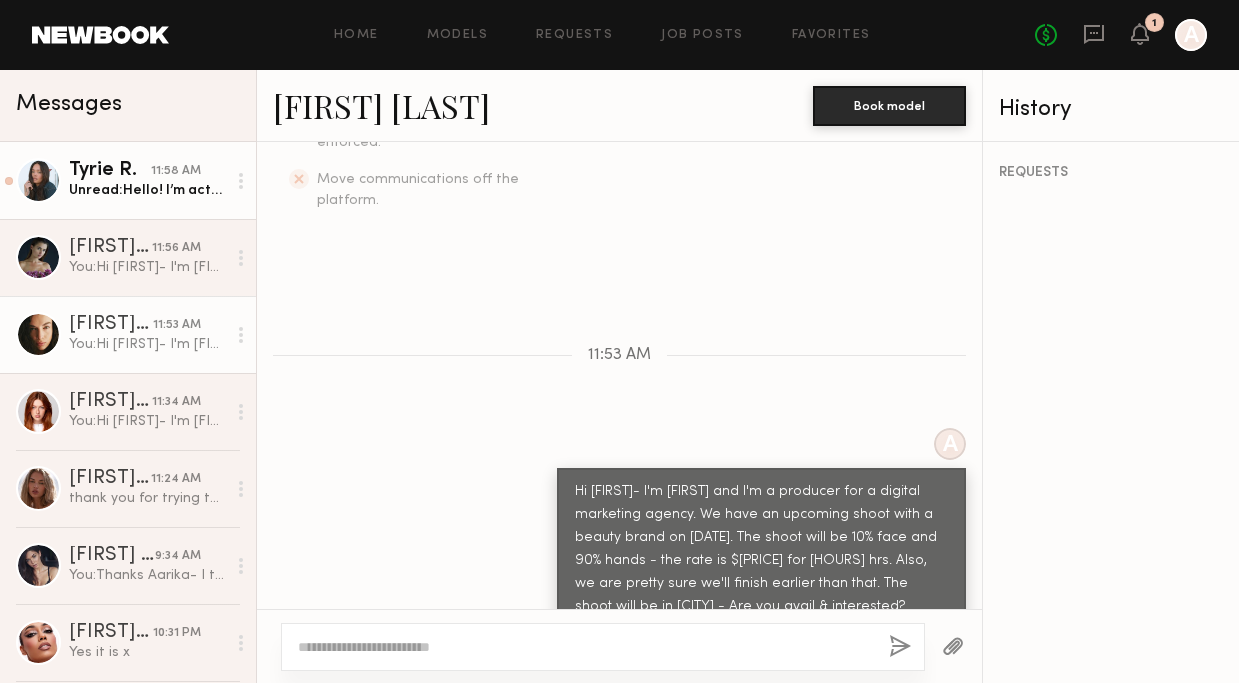 click on "Unread:  Hello! I’m actually already booked for the 23rd but thank you so much for reaching out :)" 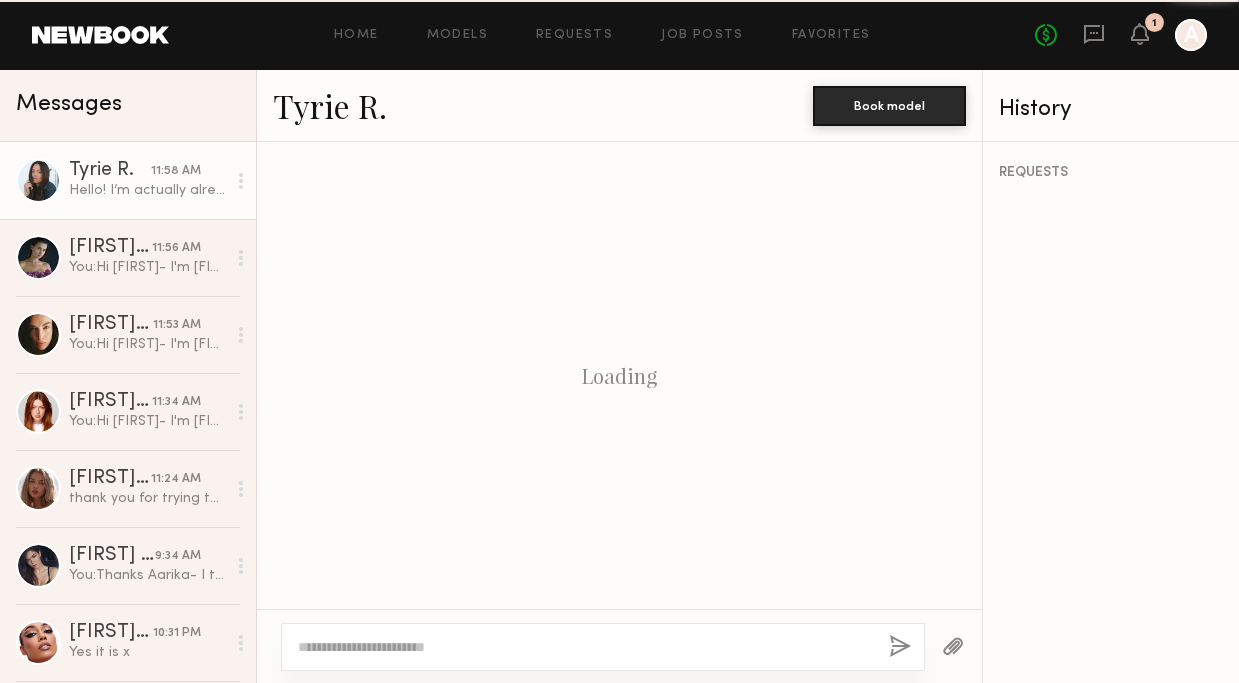 scroll, scrollTop: 775, scrollLeft: 0, axis: vertical 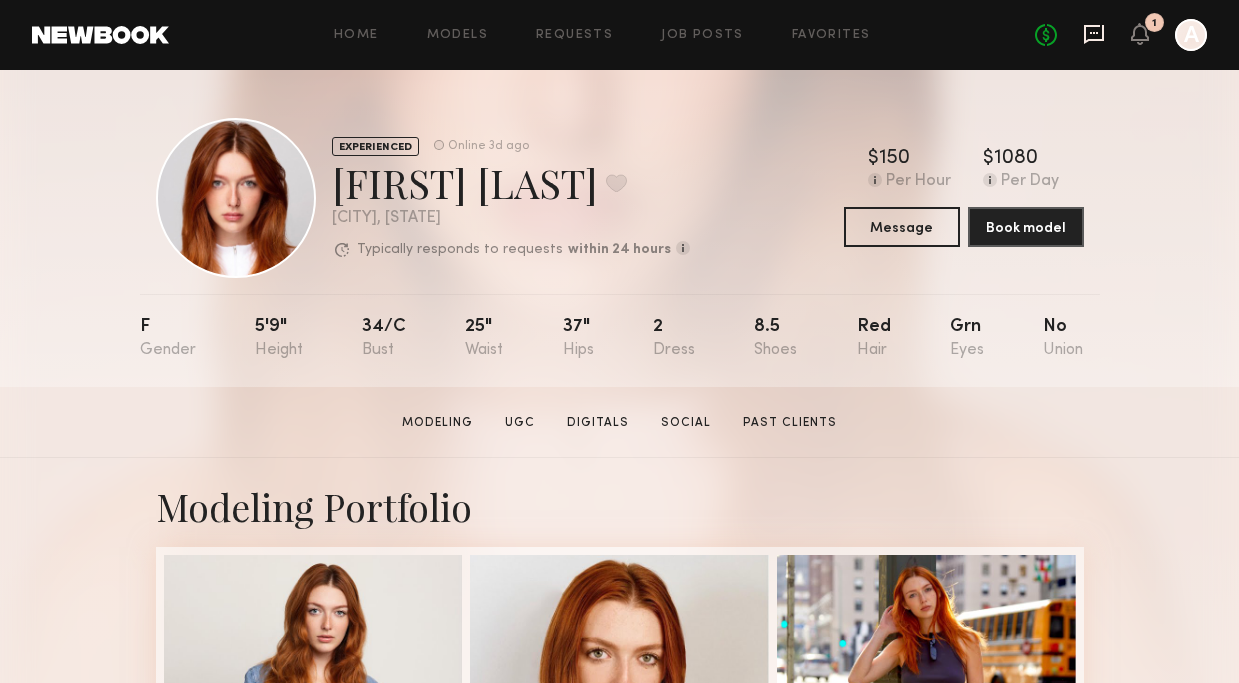 click 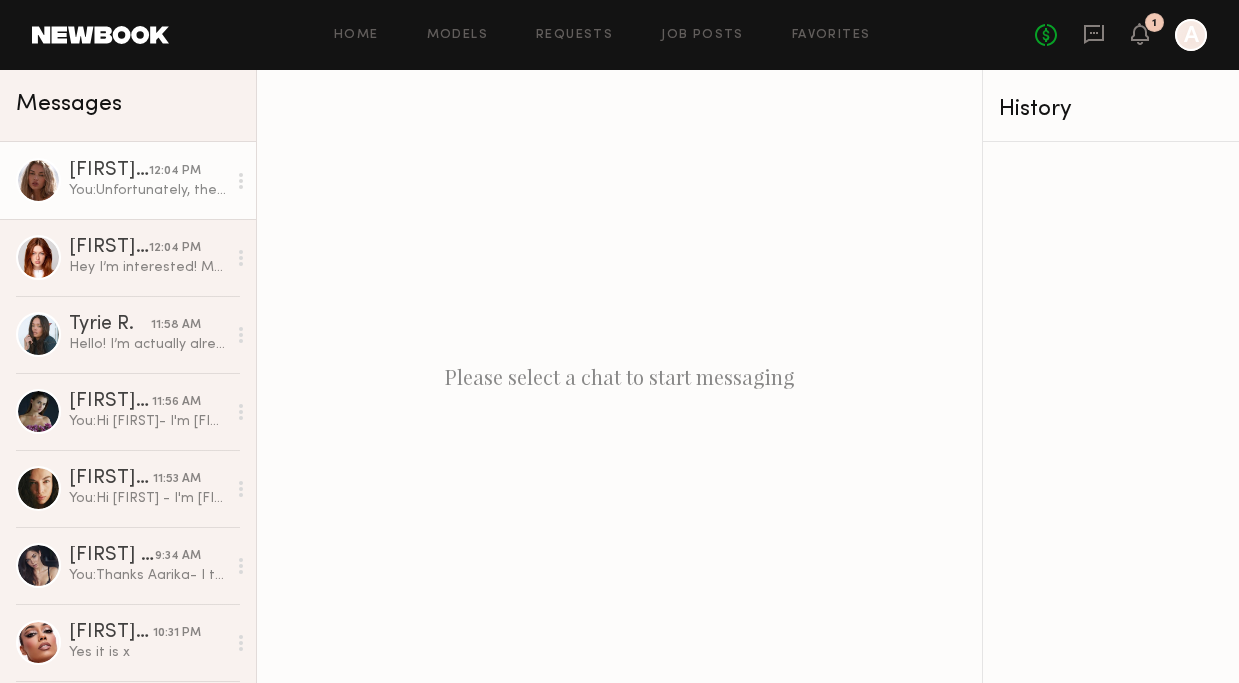 click on "Emma V. 12:04 PM You:  Unfortunately, they can't make that work - will keep you mind for the next one!" 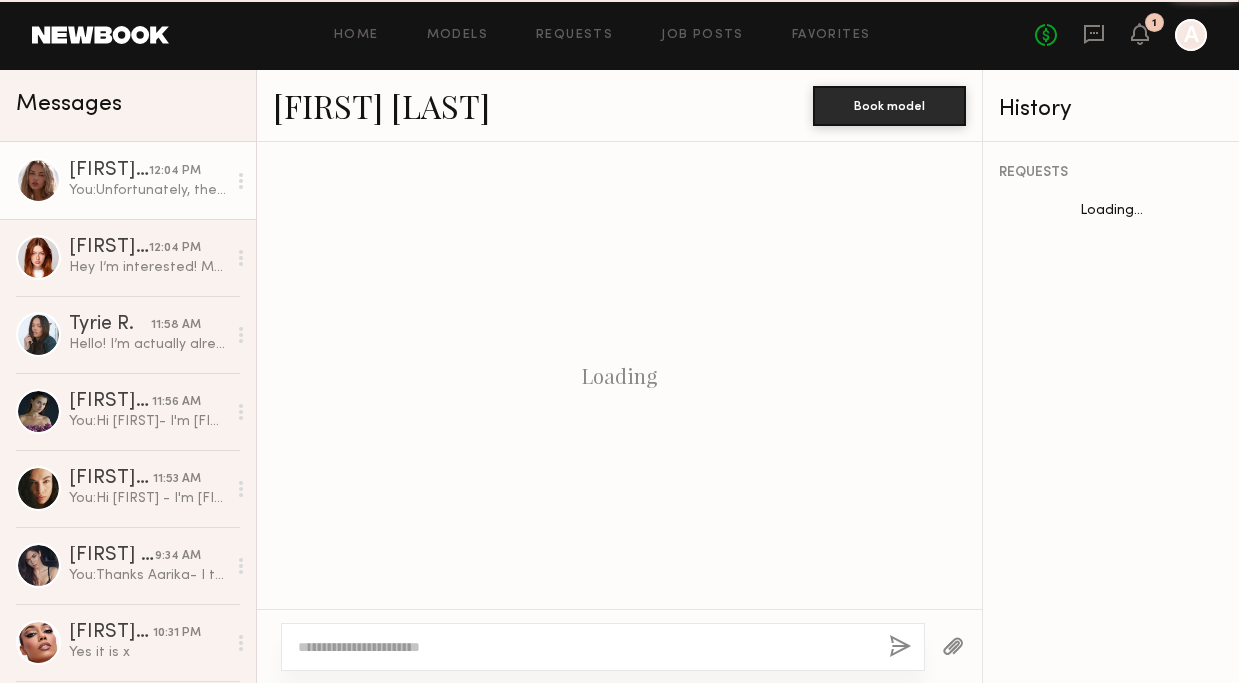 scroll, scrollTop: 1441, scrollLeft: 0, axis: vertical 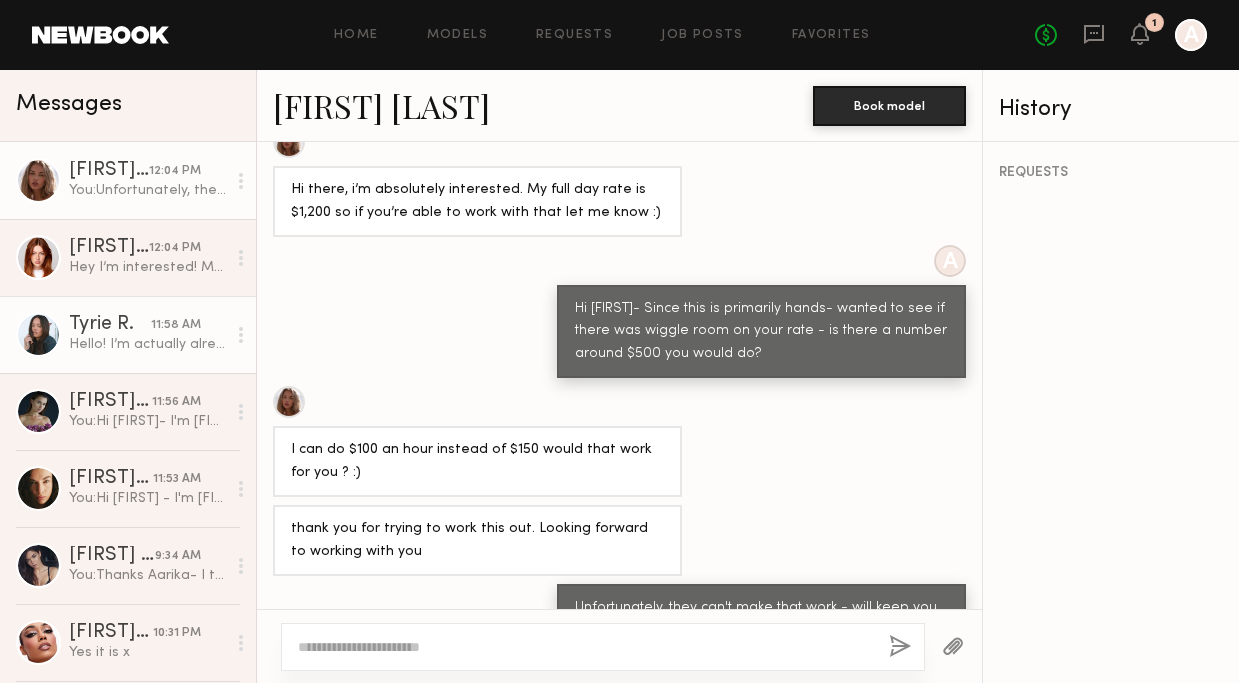 click on "Tyrie R. 11:58 AM Hello! I’m actually already booked for the 23rd but thank you so much for reaching out :)" 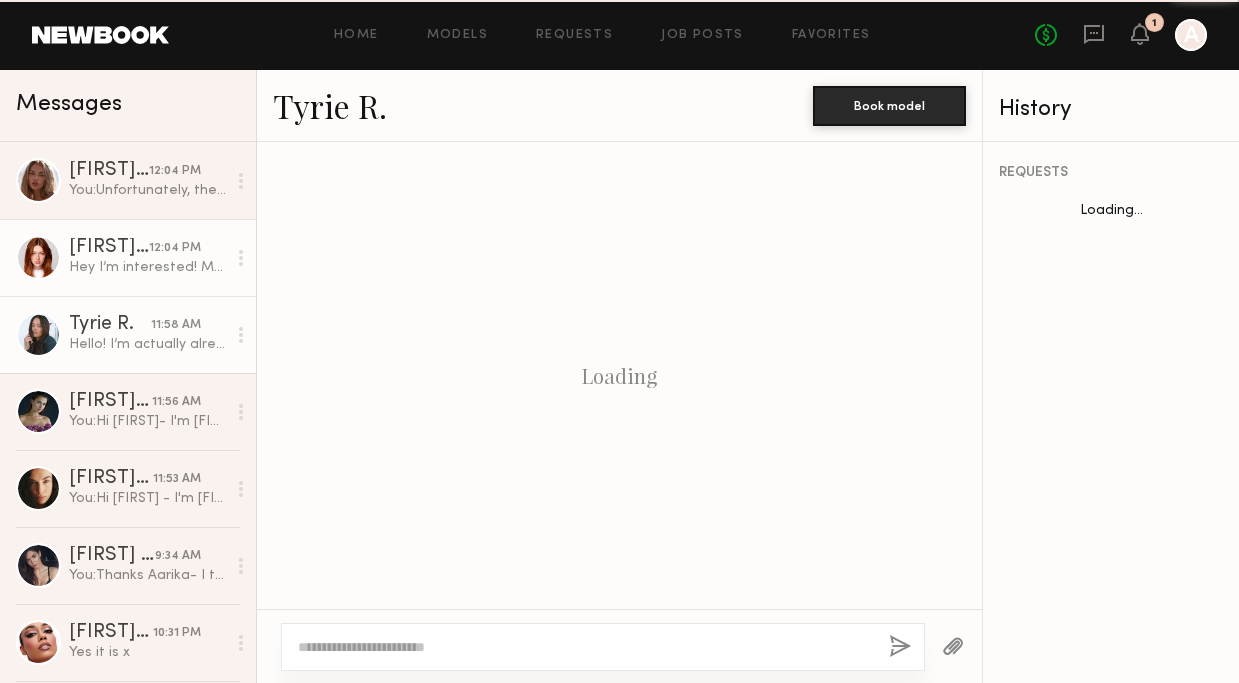 scroll, scrollTop: 775, scrollLeft: 0, axis: vertical 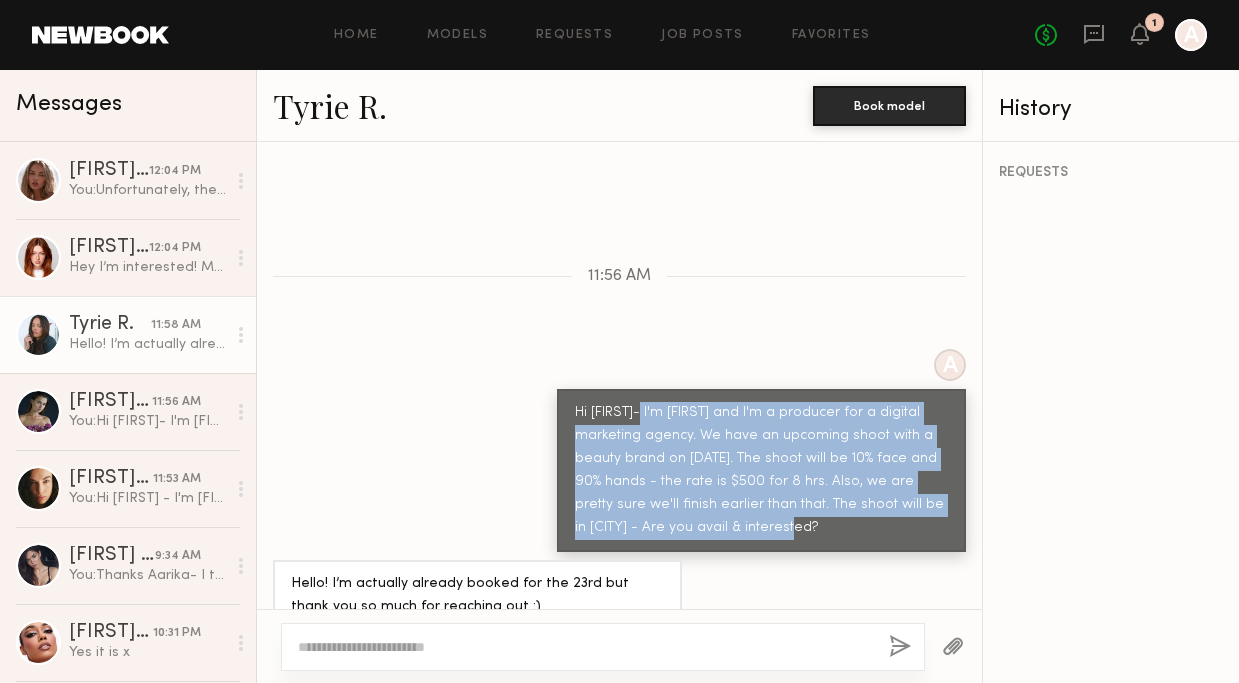 drag, startPoint x: 771, startPoint y: 490, endPoint x: 627, endPoint y: 368, distance: 188.73262 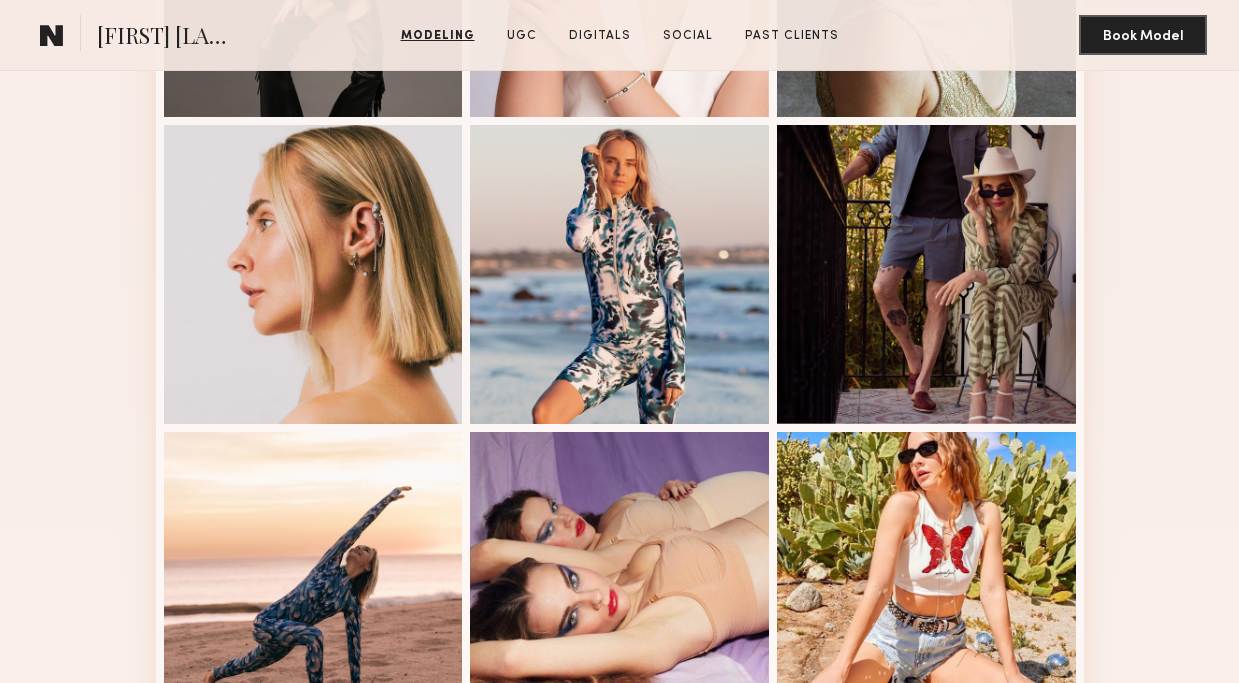 scroll, scrollTop: 0, scrollLeft: 0, axis: both 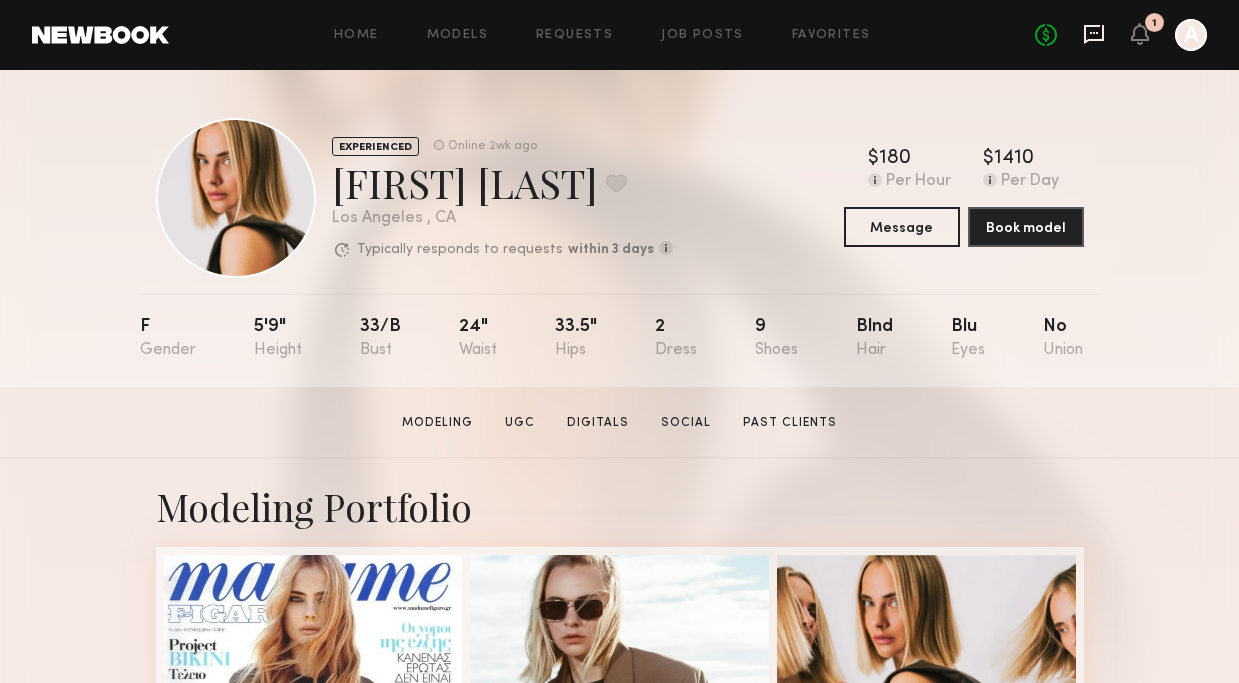 click 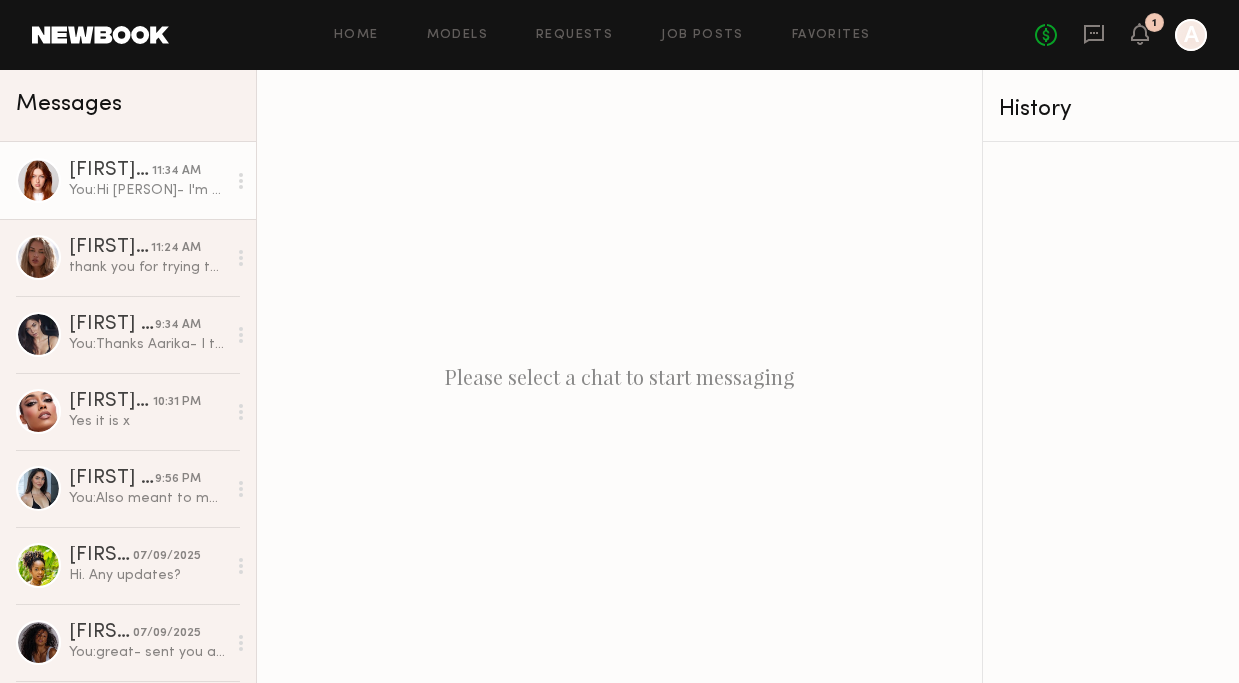 click on "You:  Hi Annika-  I'm Anne and I'm a producer for a digital marketing agency. We have an upcoming shoot with a beauty brand on 7/23. The shoot will be 10% face and 90% hands - the rate is $500 for 8 hrs. Also, we are pretty sure we'll finish earlier than that. The shoot will be in Santa Ana - Are you avail & interested?" 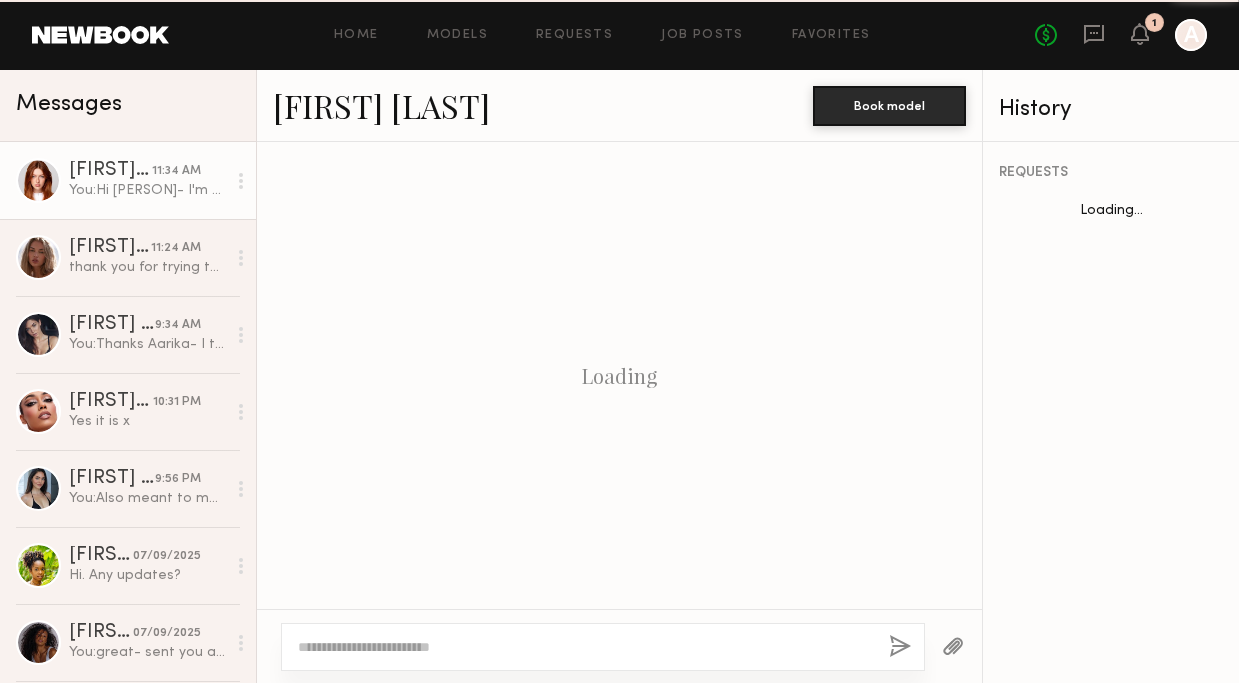 scroll, scrollTop: 696, scrollLeft: 0, axis: vertical 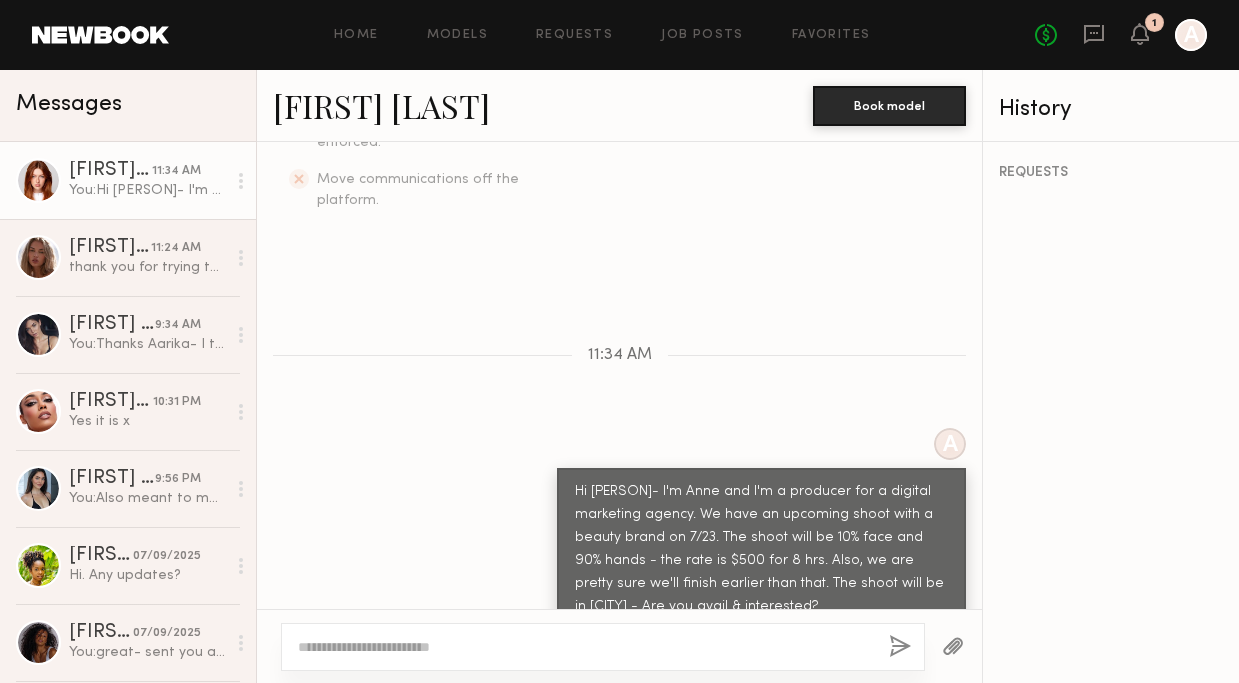 drag, startPoint x: 770, startPoint y: 566, endPoint x: 643, endPoint y: 458, distance: 166.71233 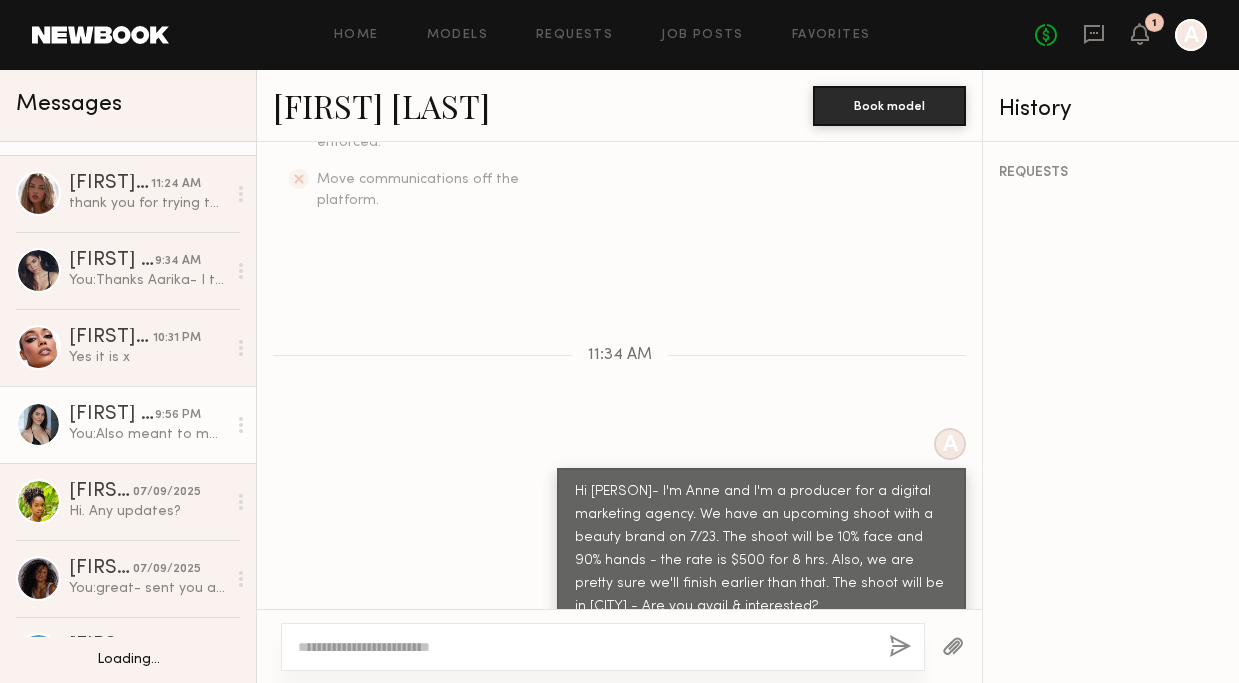 scroll, scrollTop: 75, scrollLeft: 0, axis: vertical 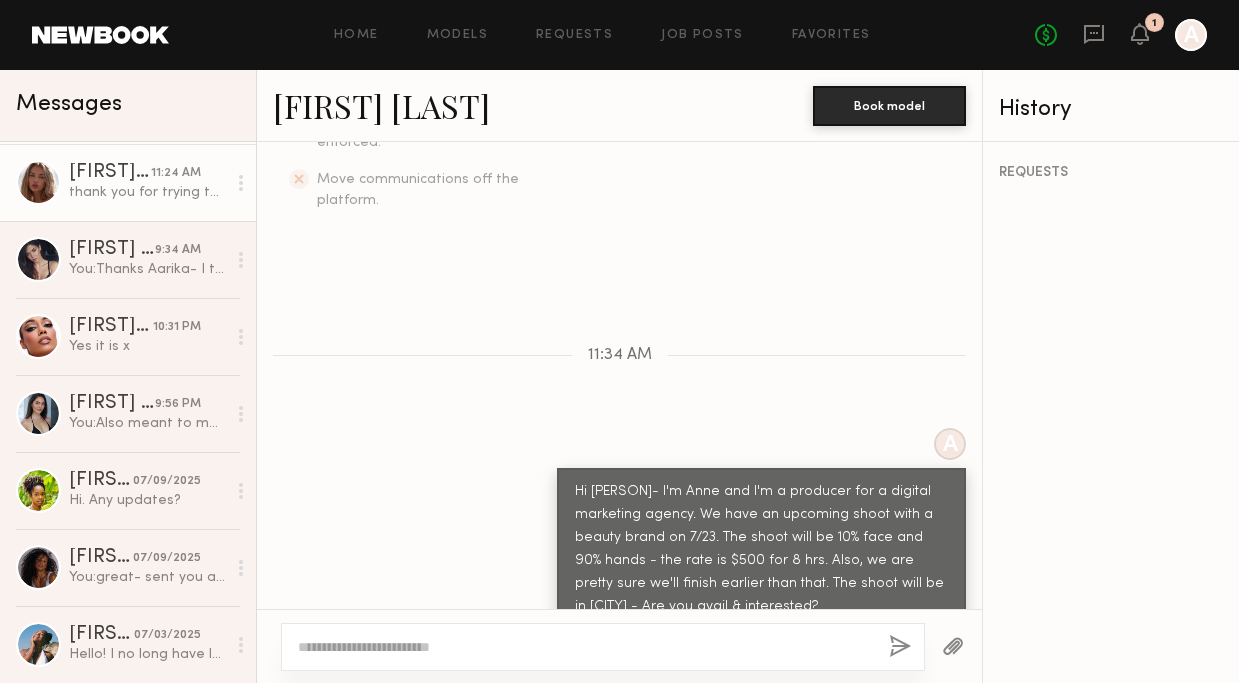 click on "thank you for trying to work this out. Looking forward to working with you" 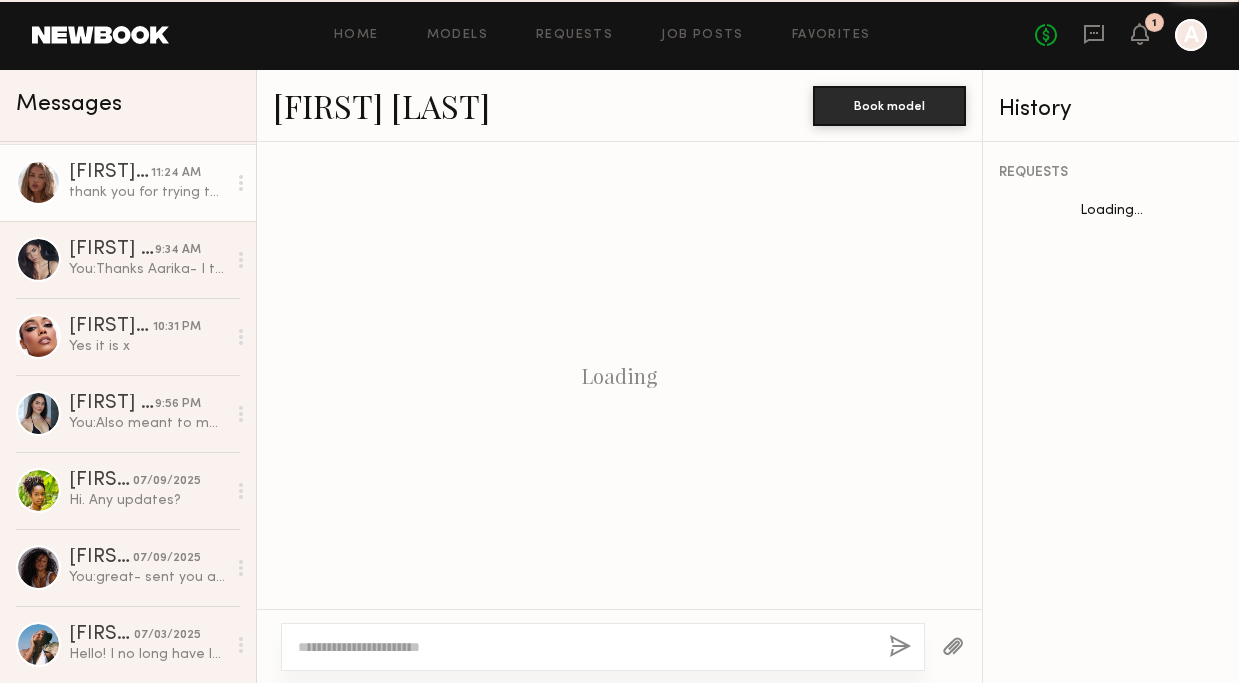 scroll, scrollTop: 1363, scrollLeft: 0, axis: vertical 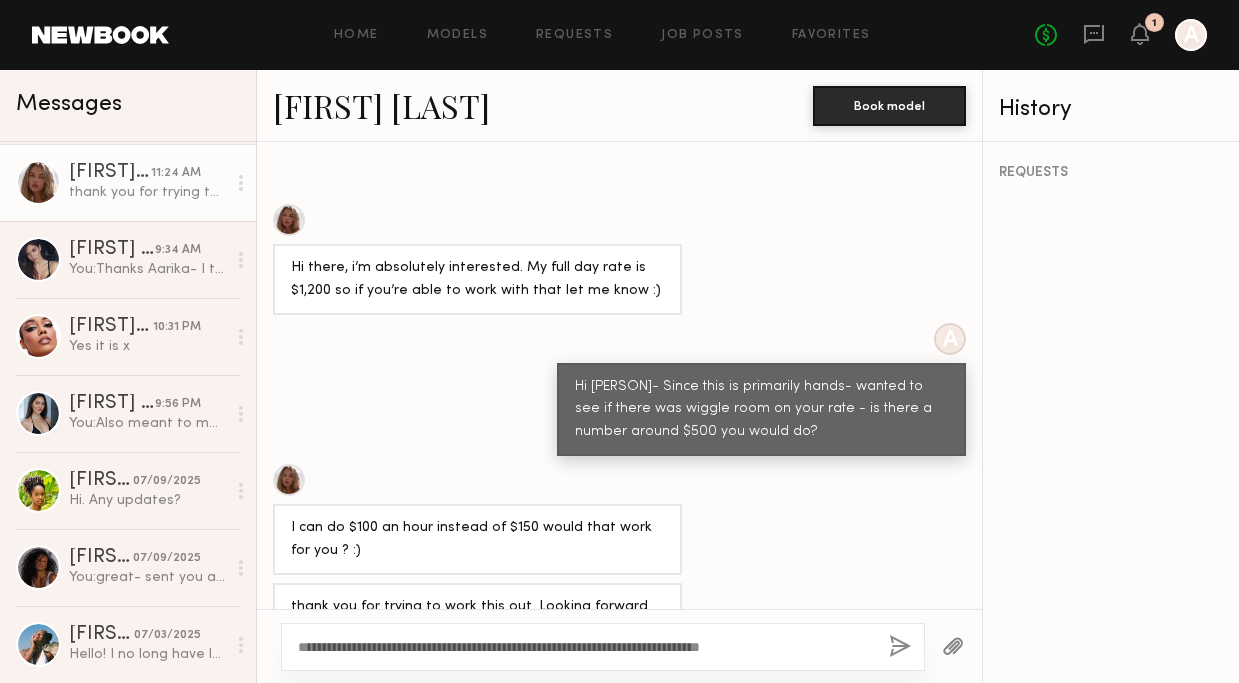 click on "**********" 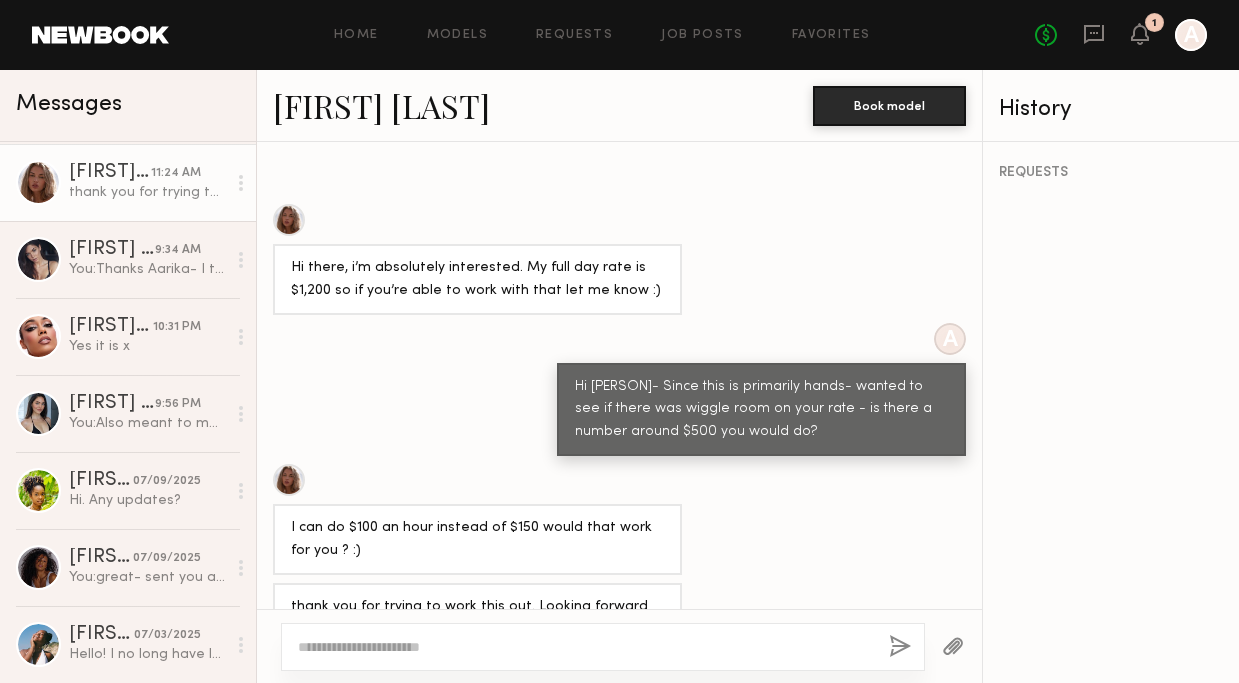scroll, scrollTop: 1593, scrollLeft: 0, axis: vertical 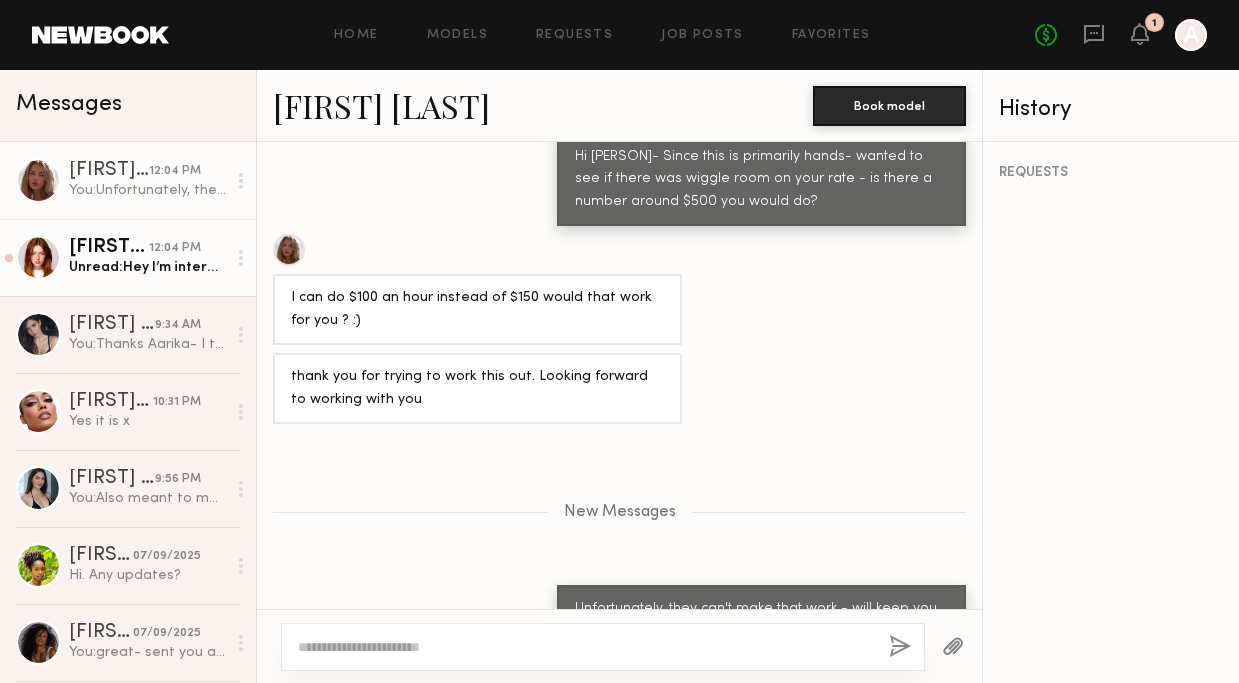 click on "Annika R." 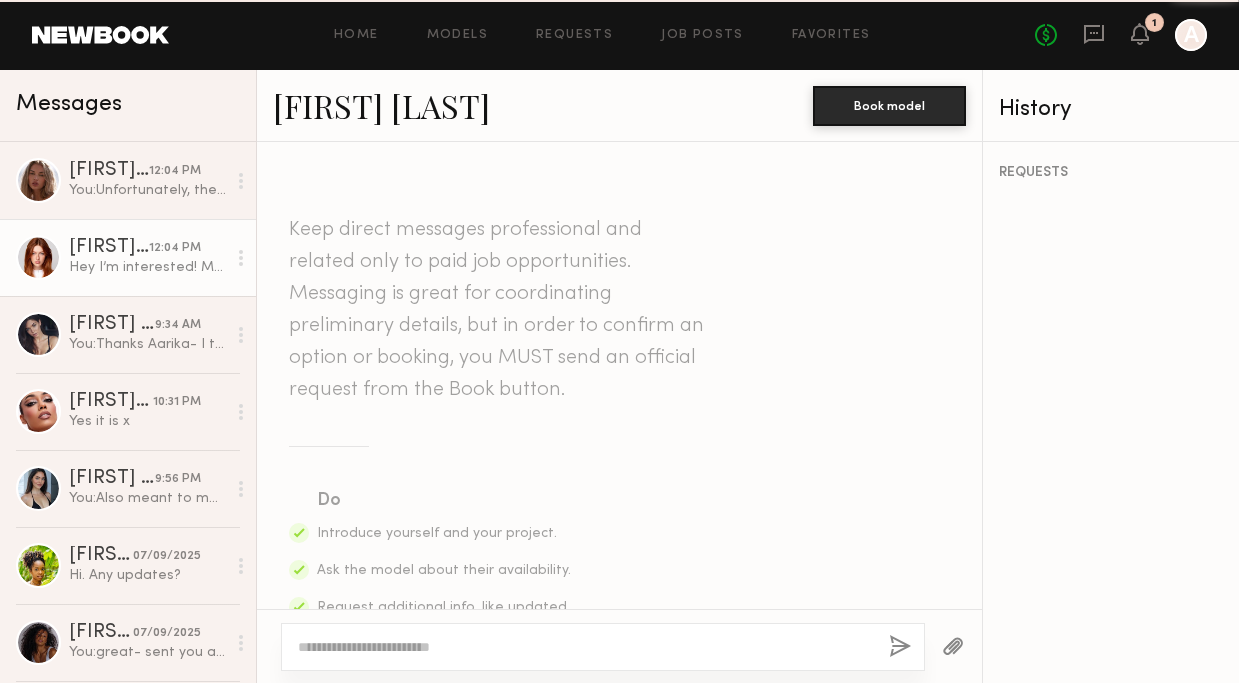 scroll, scrollTop: 775, scrollLeft: 0, axis: vertical 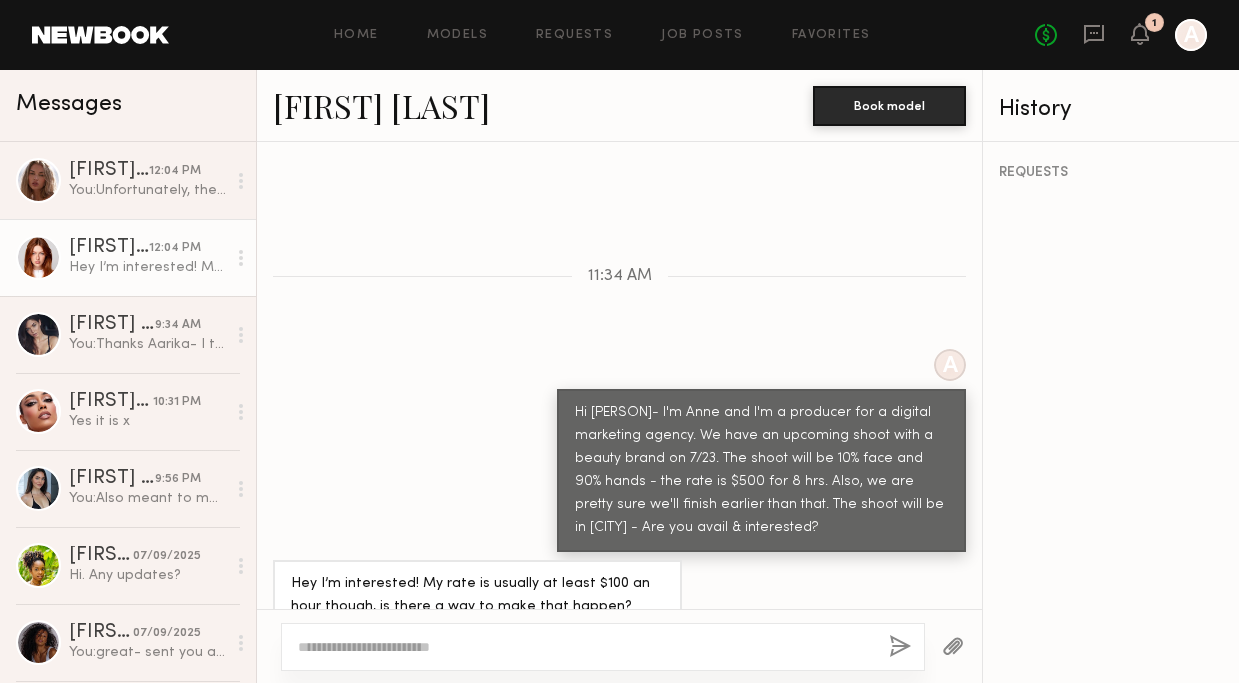 click on "Annika R." 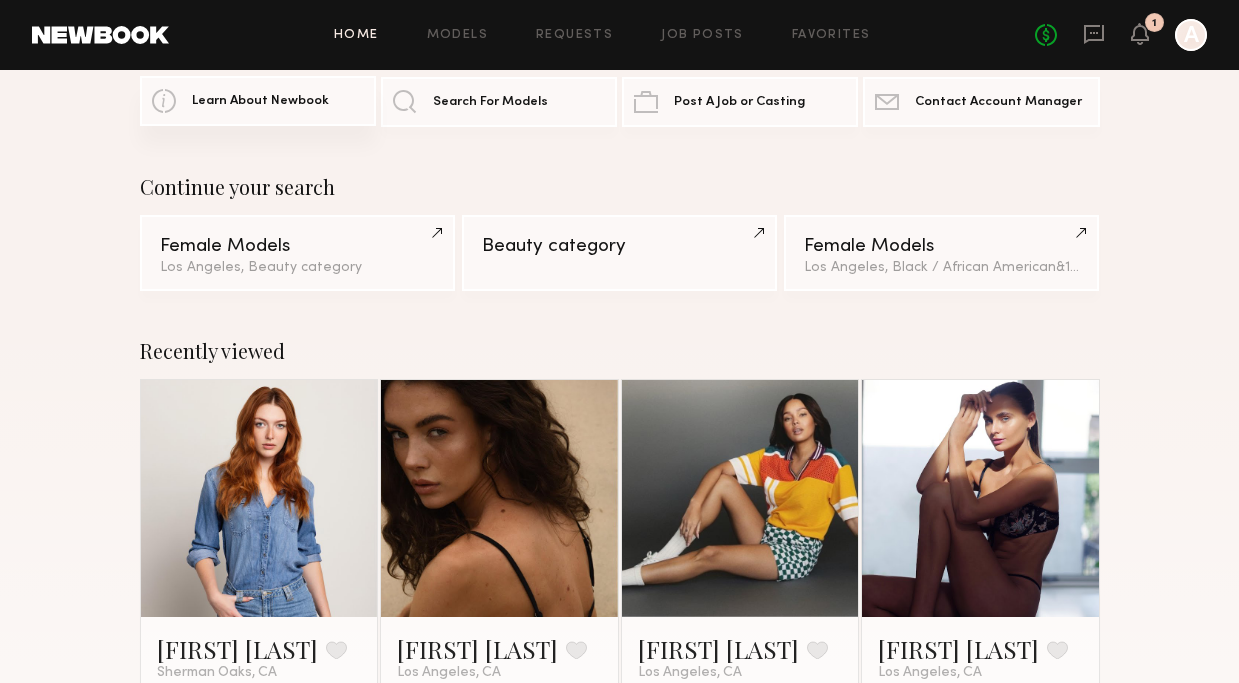 scroll, scrollTop: 168, scrollLeft: 0, axis: vertical 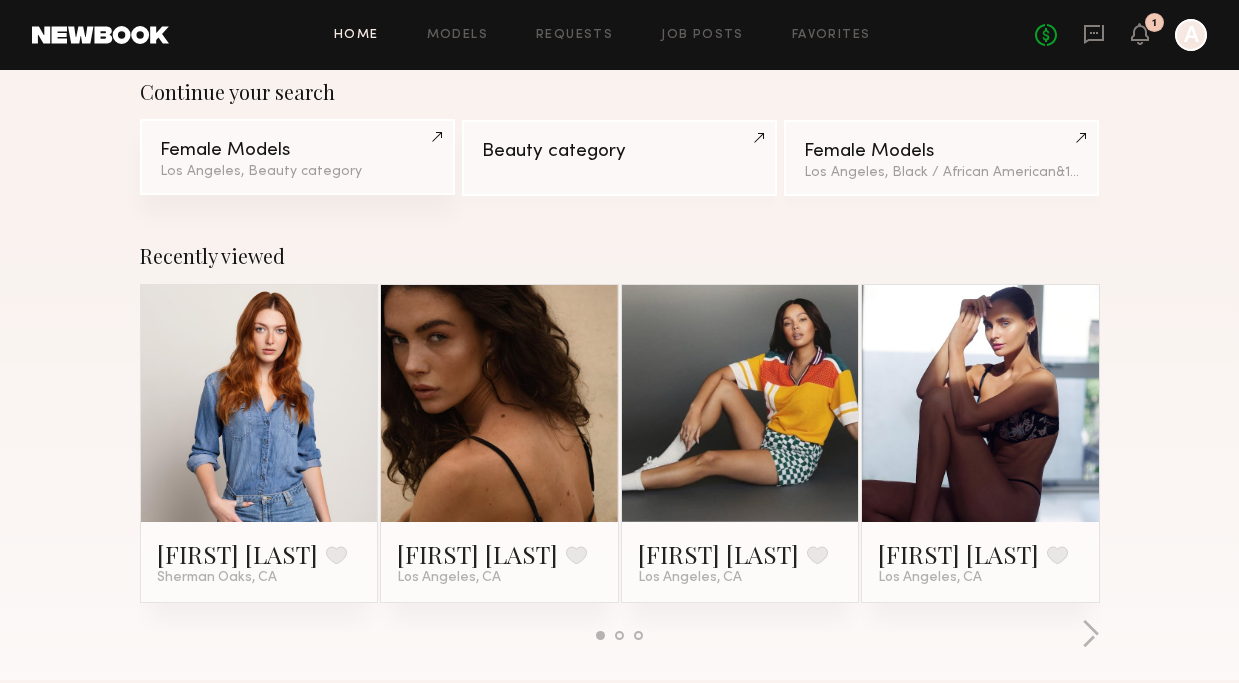click on "Female Models Los Angeles, Beauty category" 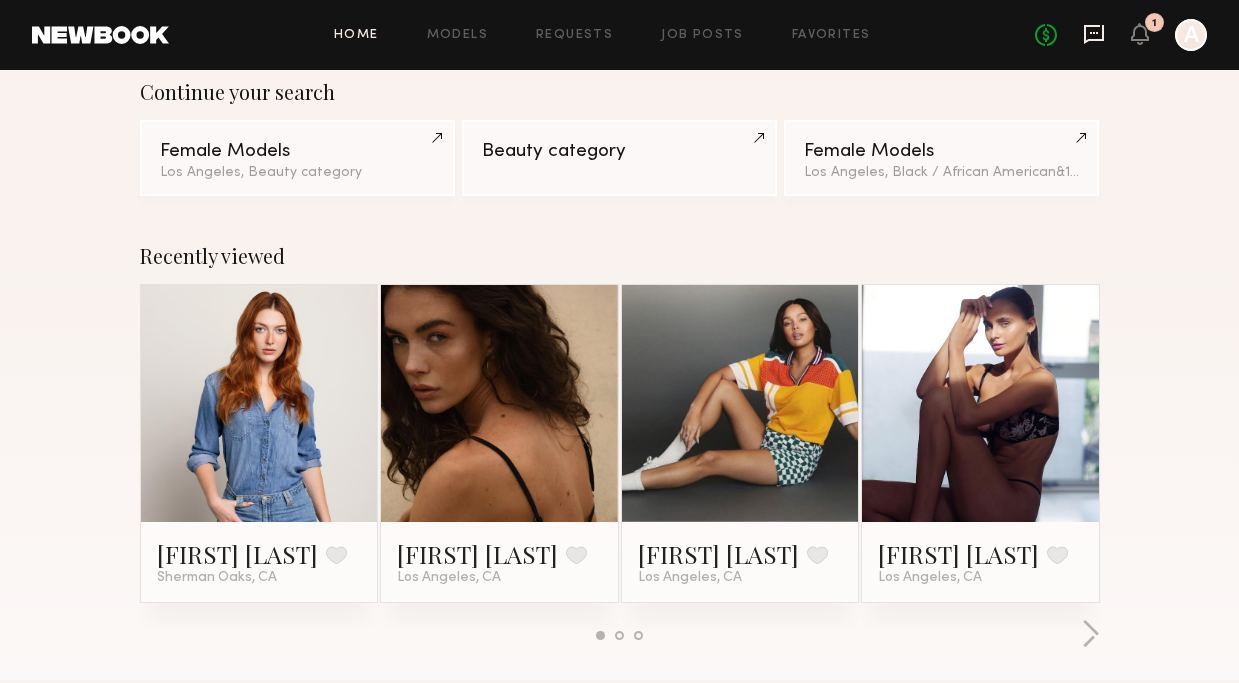 click 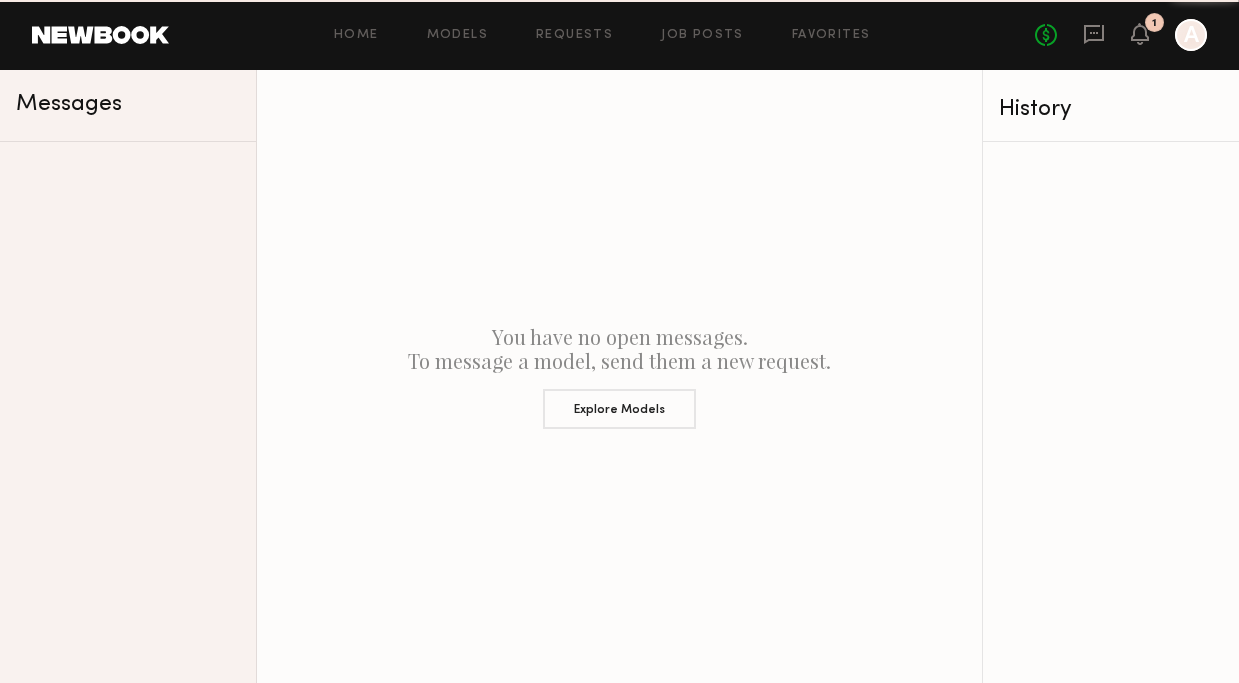 scroll, scrollTop: 0, scrollLeft: 0, axis: both 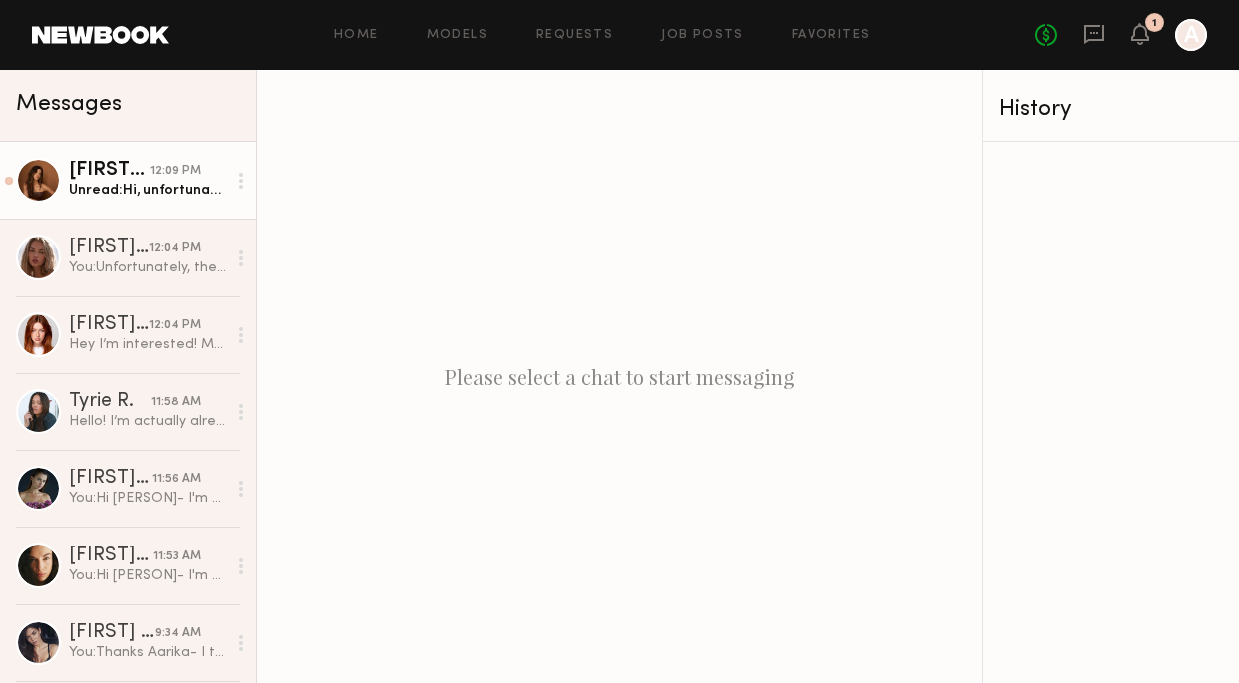 click on "Unread:  Hi, unfortunately I won’t be in town" 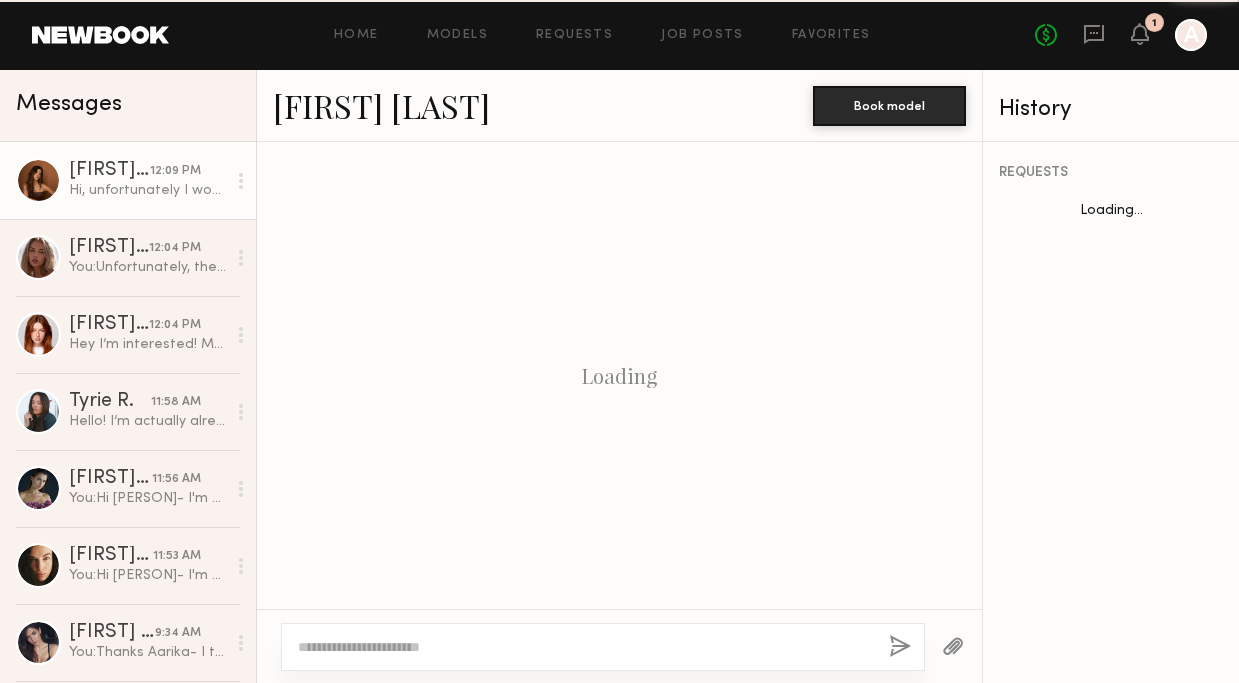 scroll, scrollTop: 752, scrollLeft: 0, axis: vertical 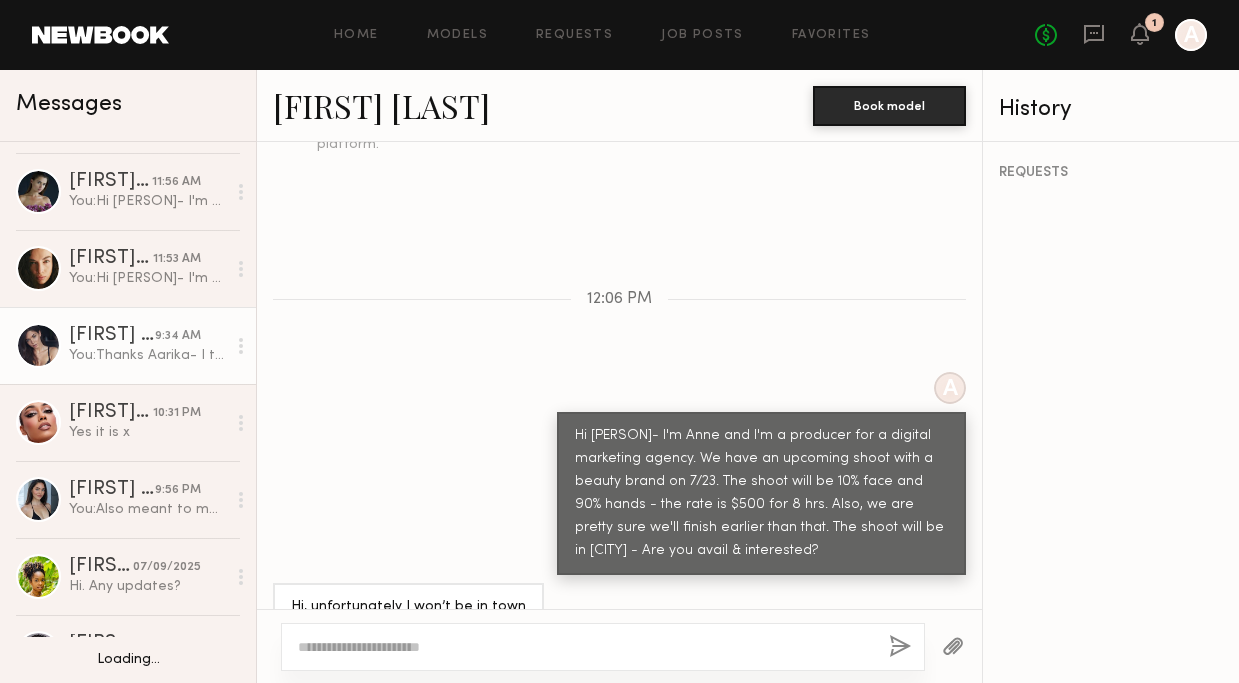 click on "You:  Also meant to mention, the shoot will be in Santa Ana. Let me know if that'll work." 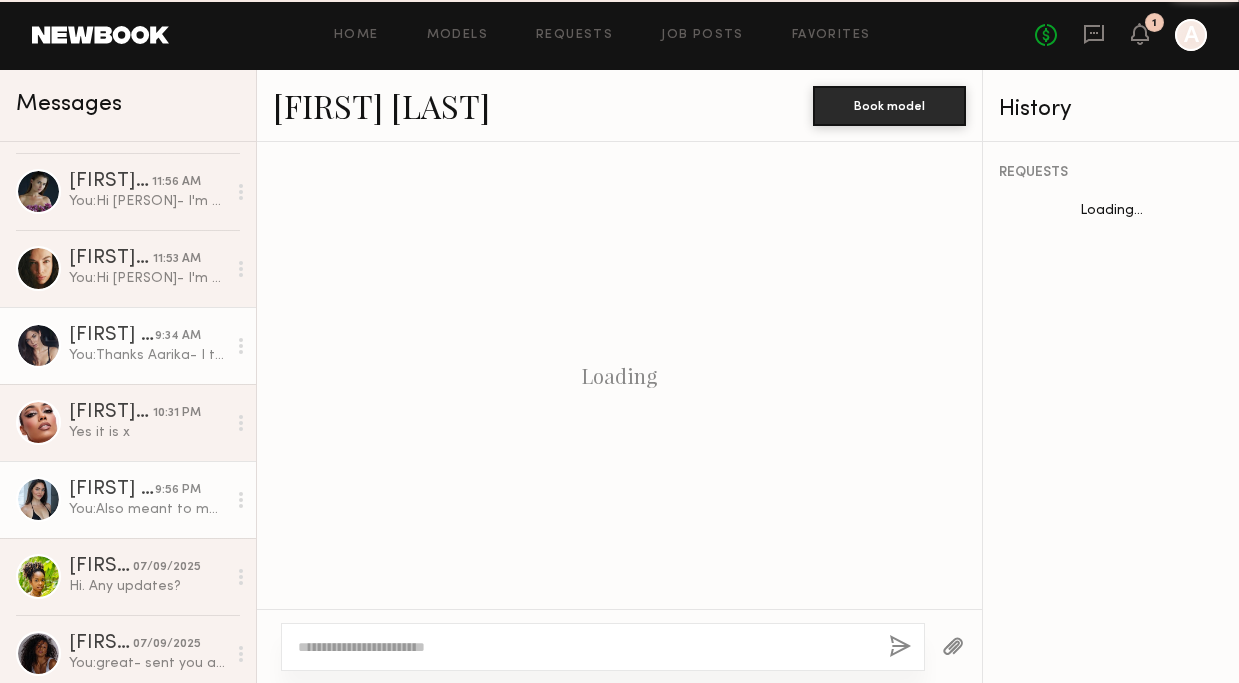 scroll, scrollTop: 1623, scrollLeft: 0, axis: vertical 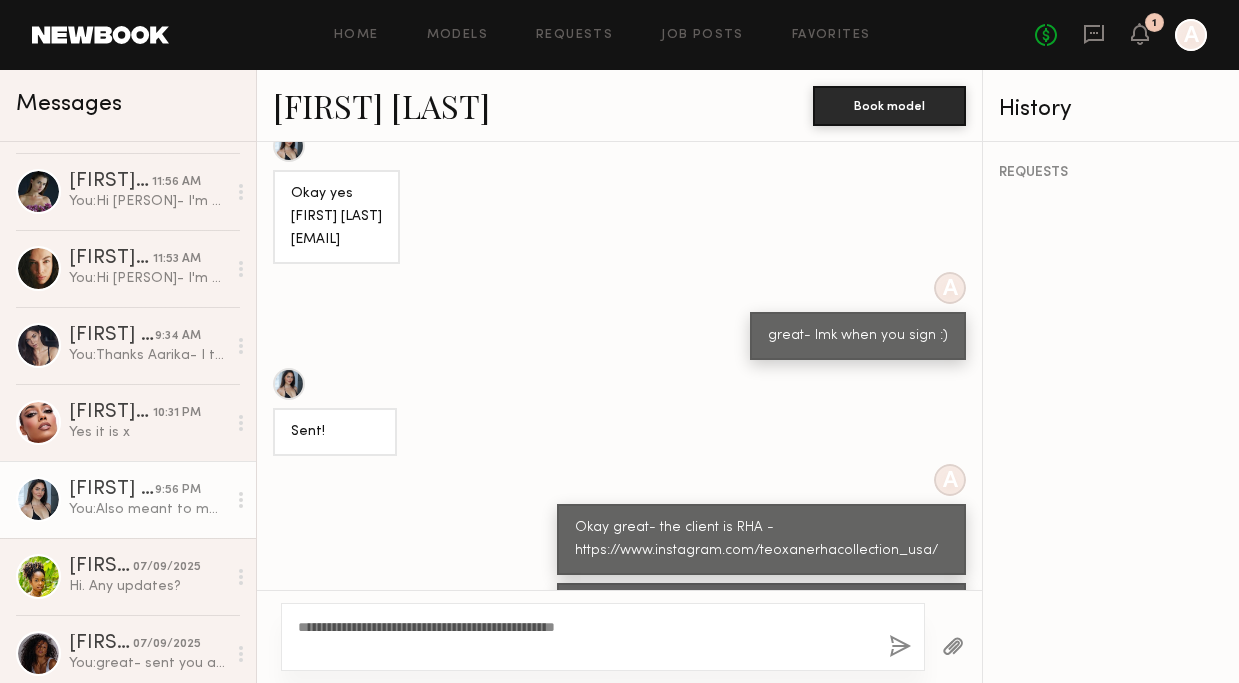 type on "**********" 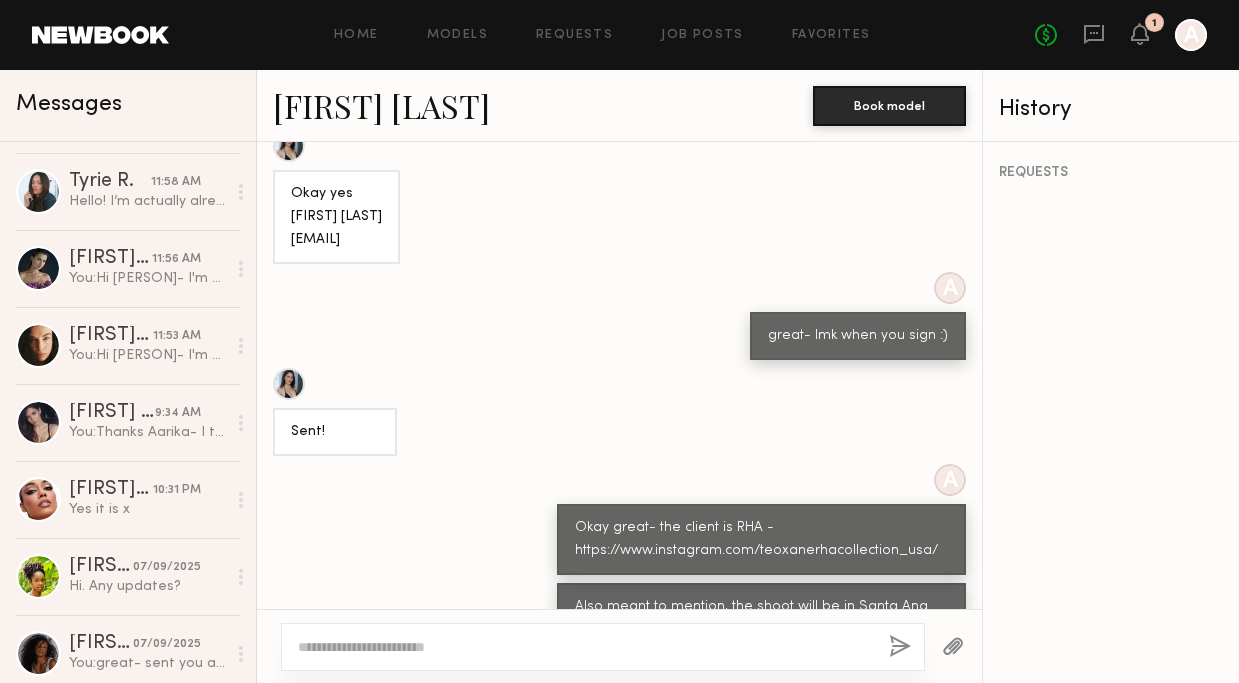scroll, scrollTop: 1983, scrollLeft: 0, axis: vertical 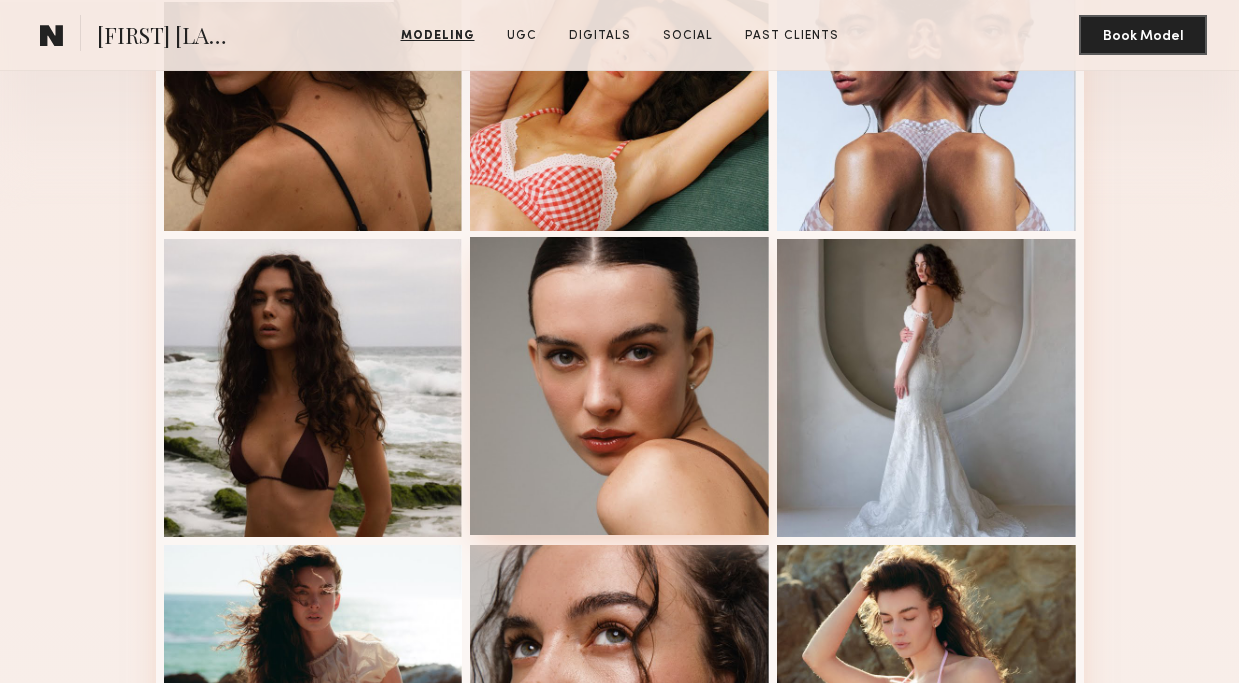 click at bounding box center [619, 386] 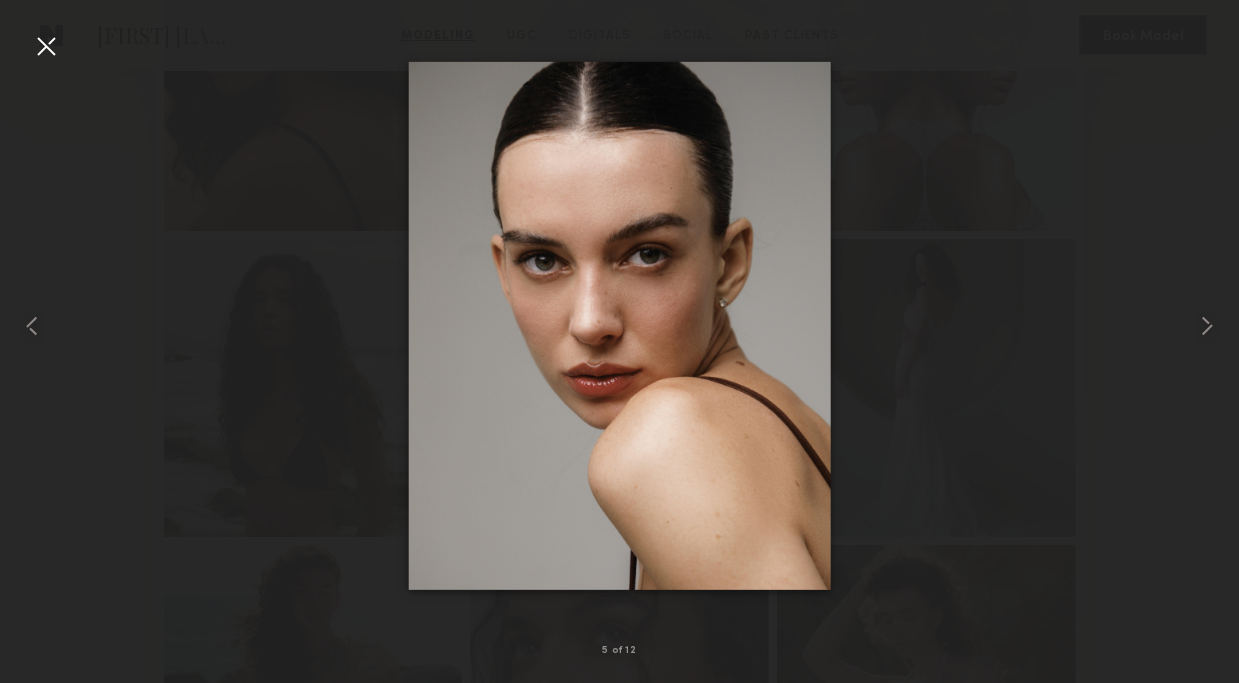 click at bounding box center [46, 46] 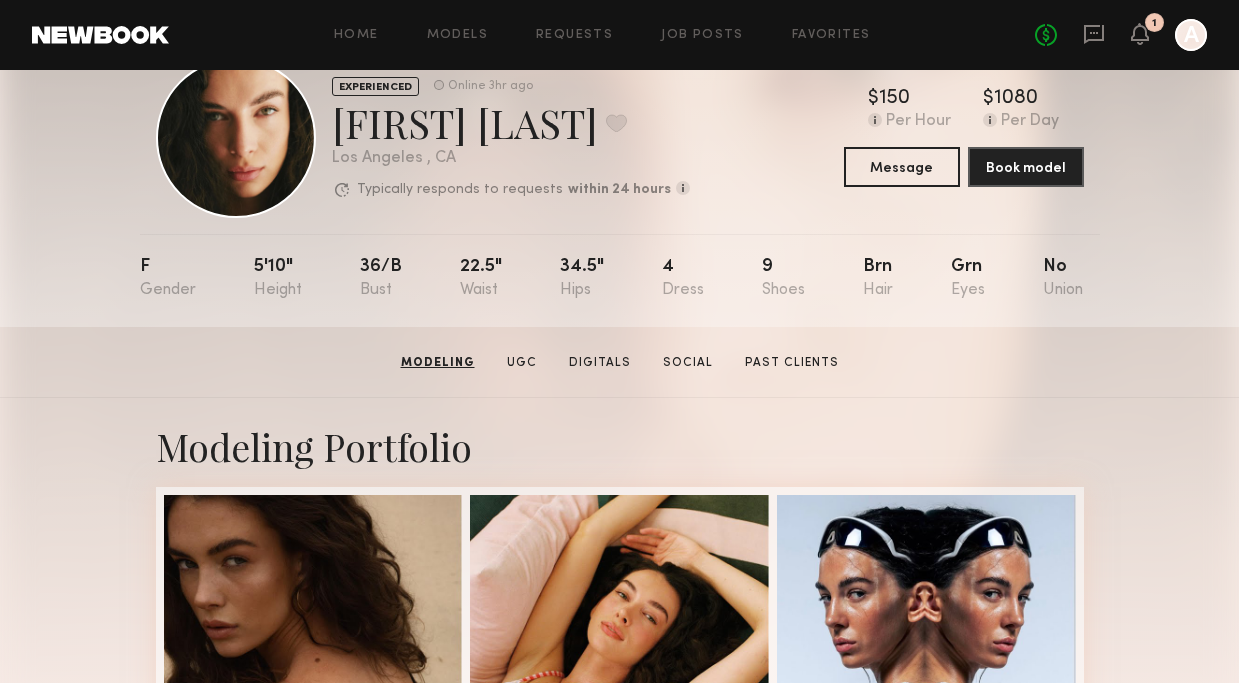 scroll, scrollTop: 0, scrollLeft: 0, axis: both 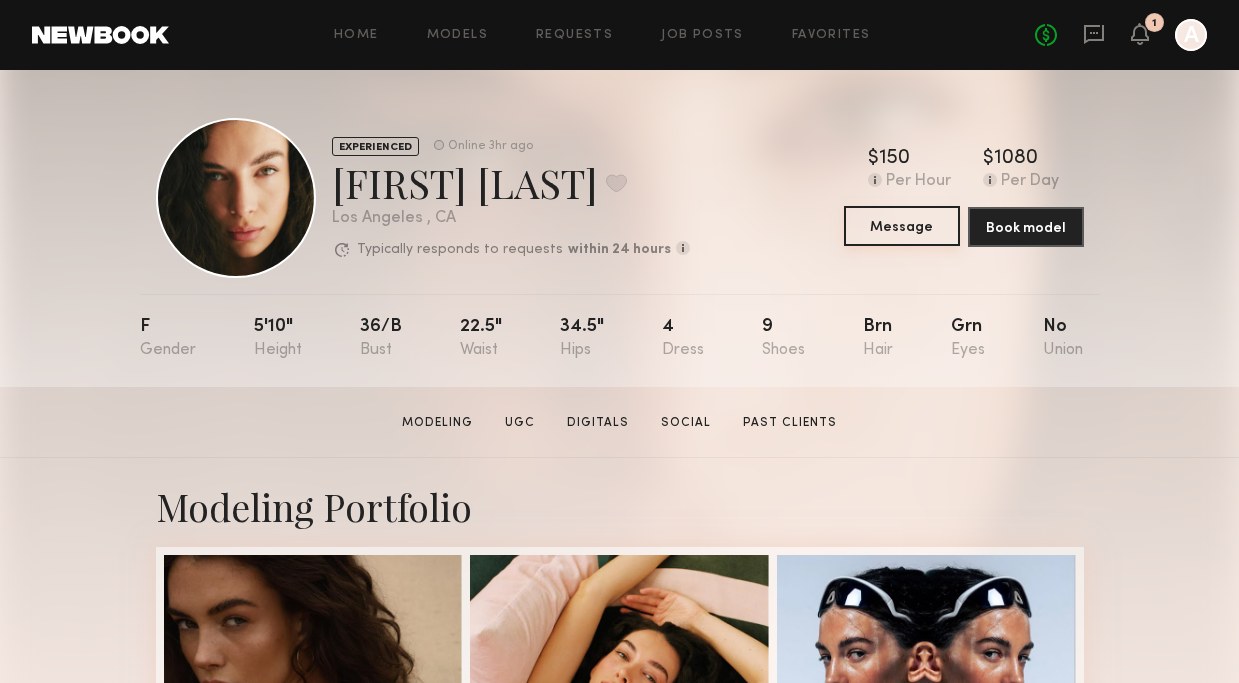 click on "Message" 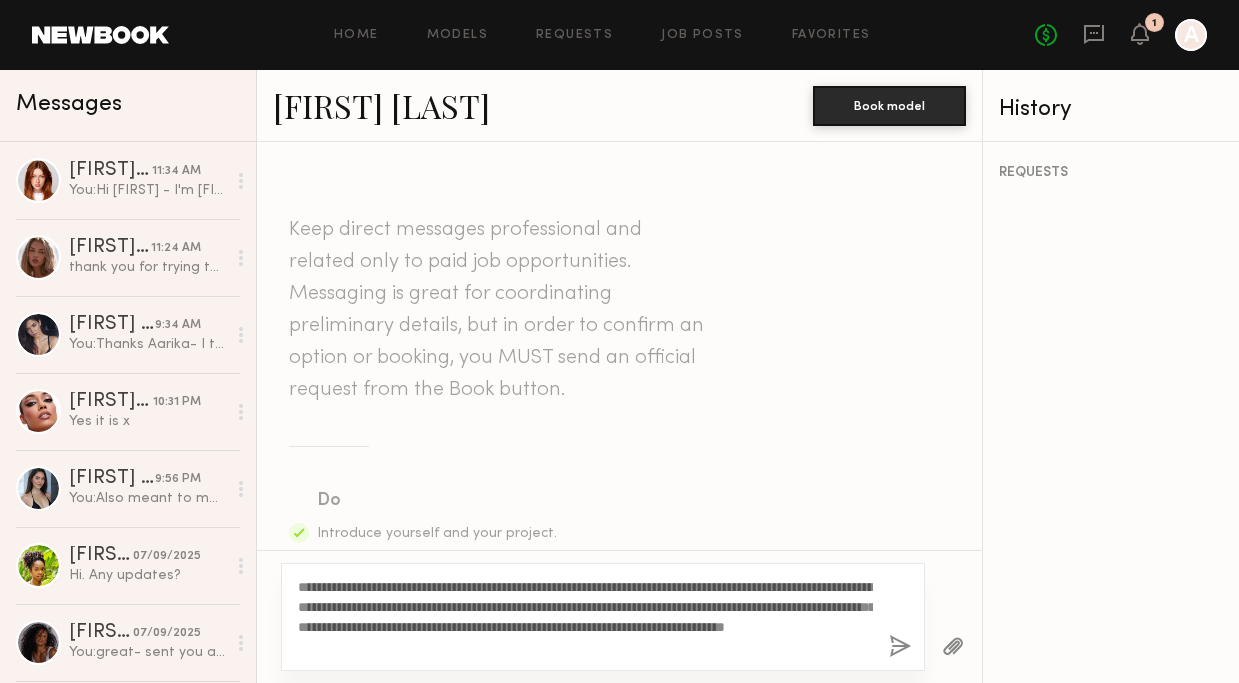 click on "**********" 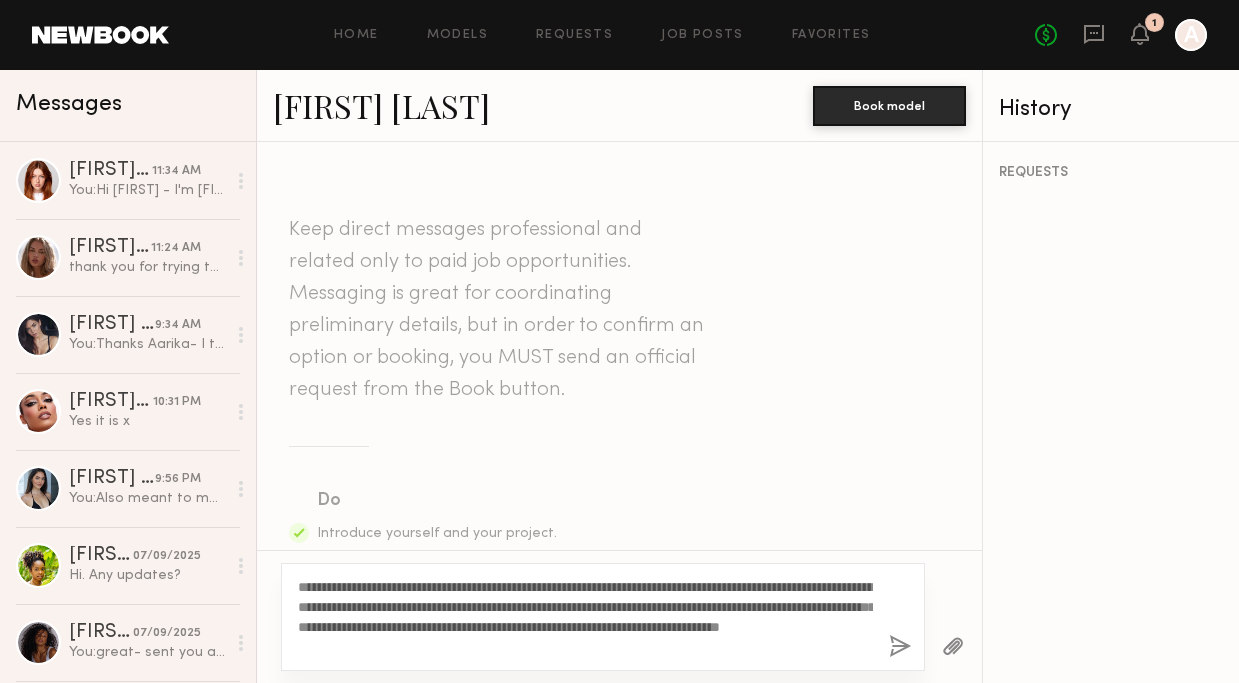 click on "**********" 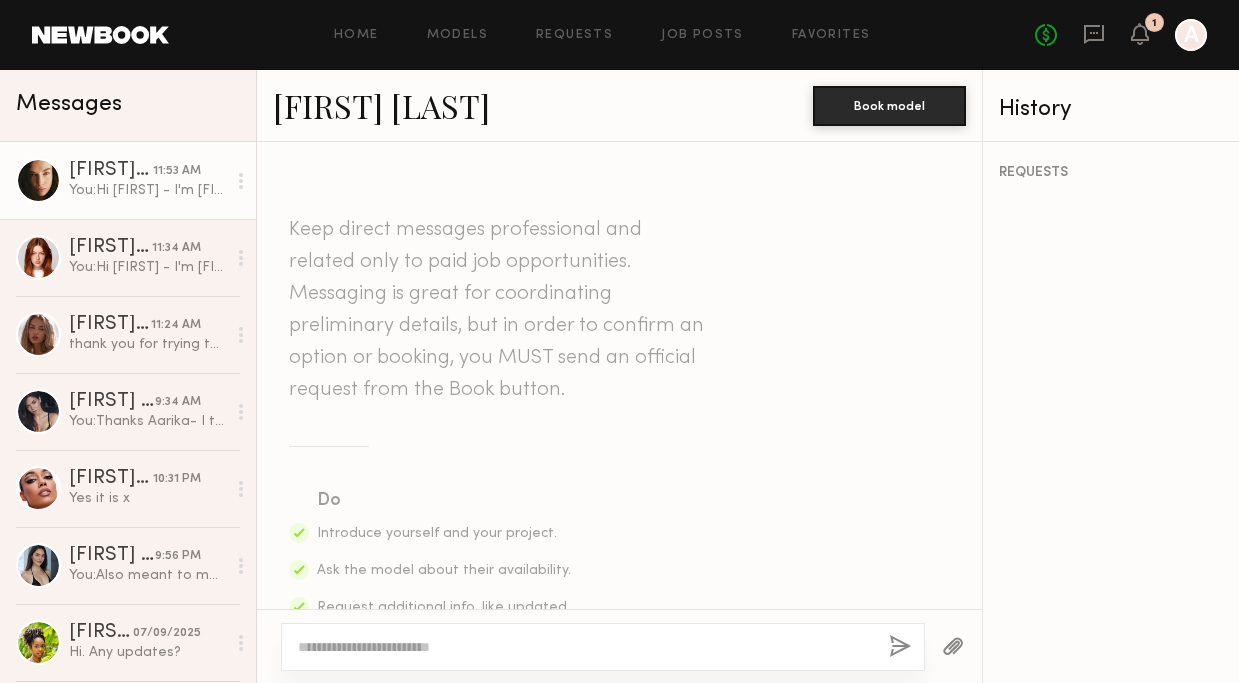 scroll, scrollTop: 696, scrollLeft: 0, axis: vertical 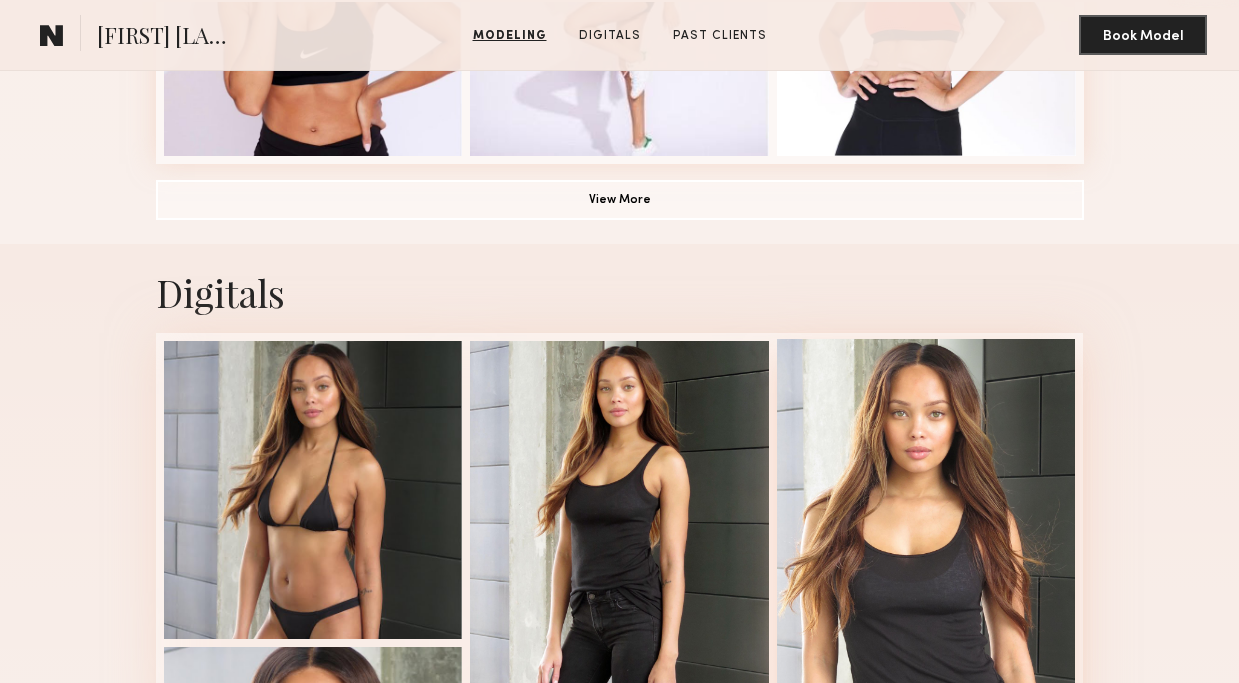 click at bounding box center [926, 641] 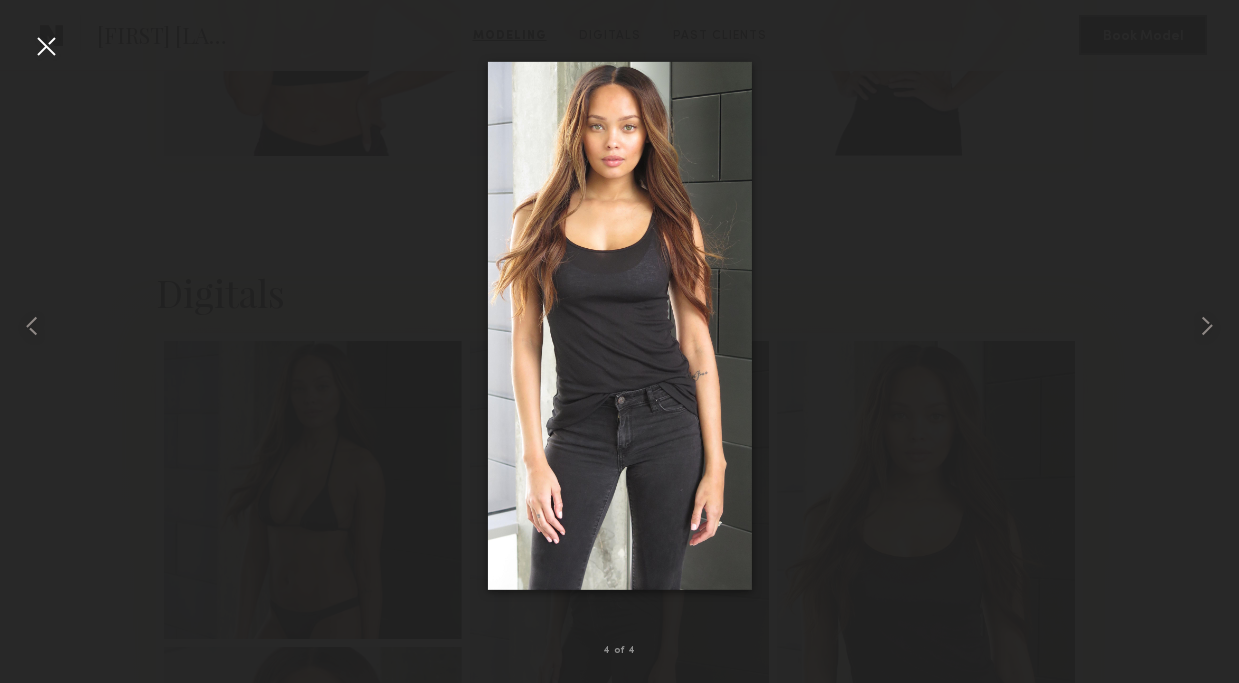 click at bounding box center [46, 46] 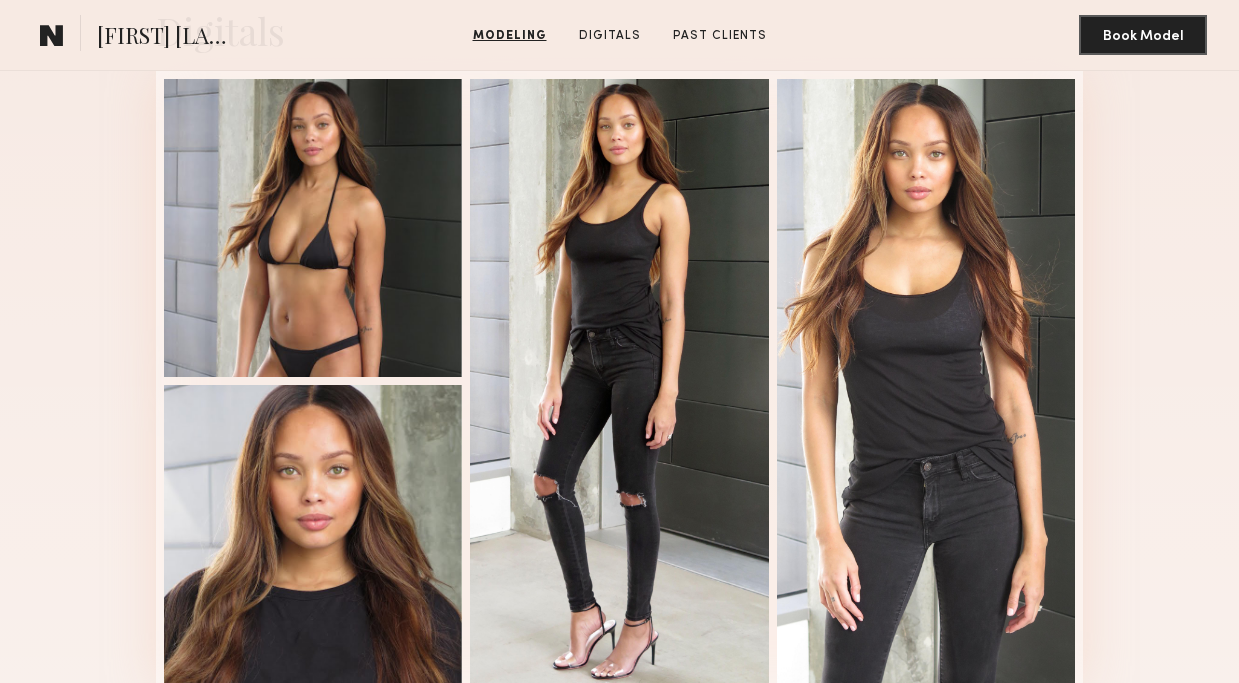 scroll, scrollTop: 1933, scrollLeft: 0, axis: vertical 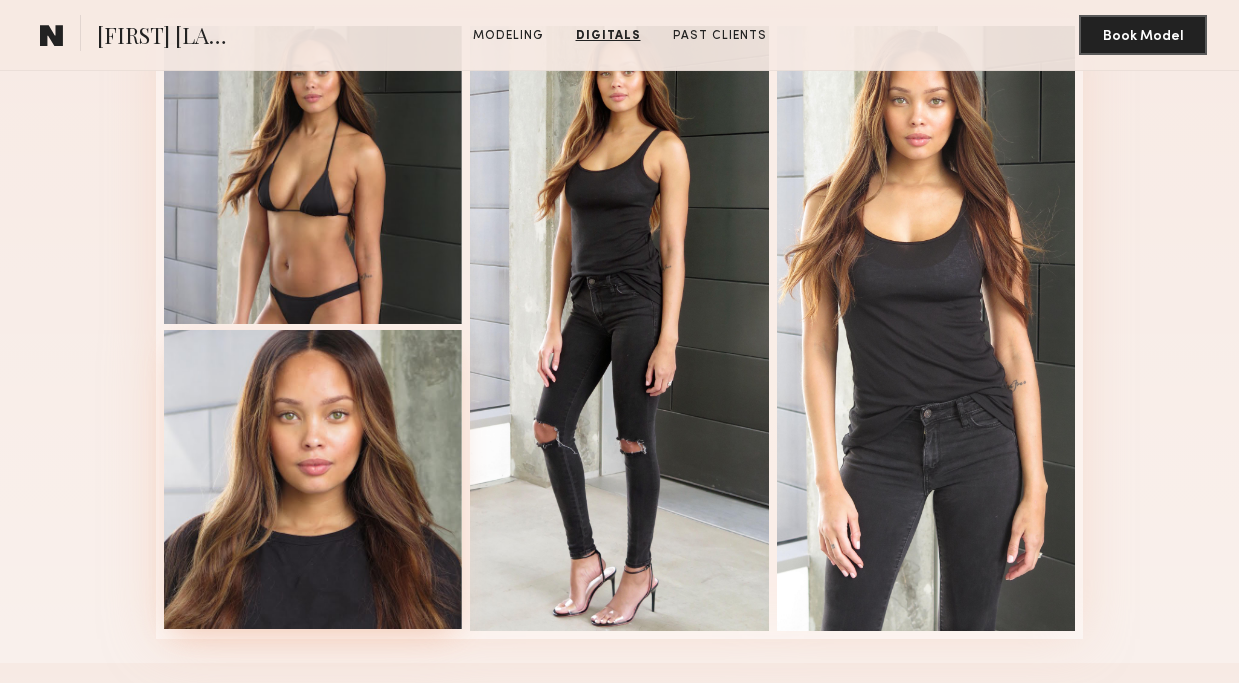 click at bounding box center [313, 479] 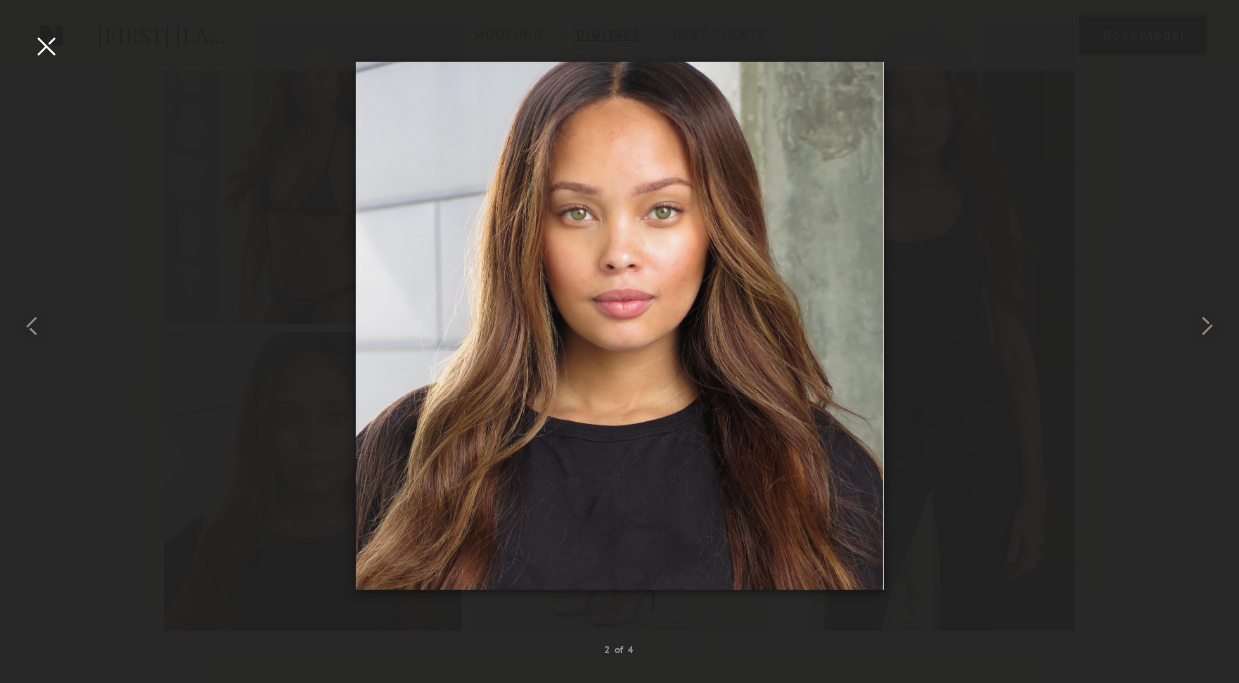 click at bounding box center [46, 46] 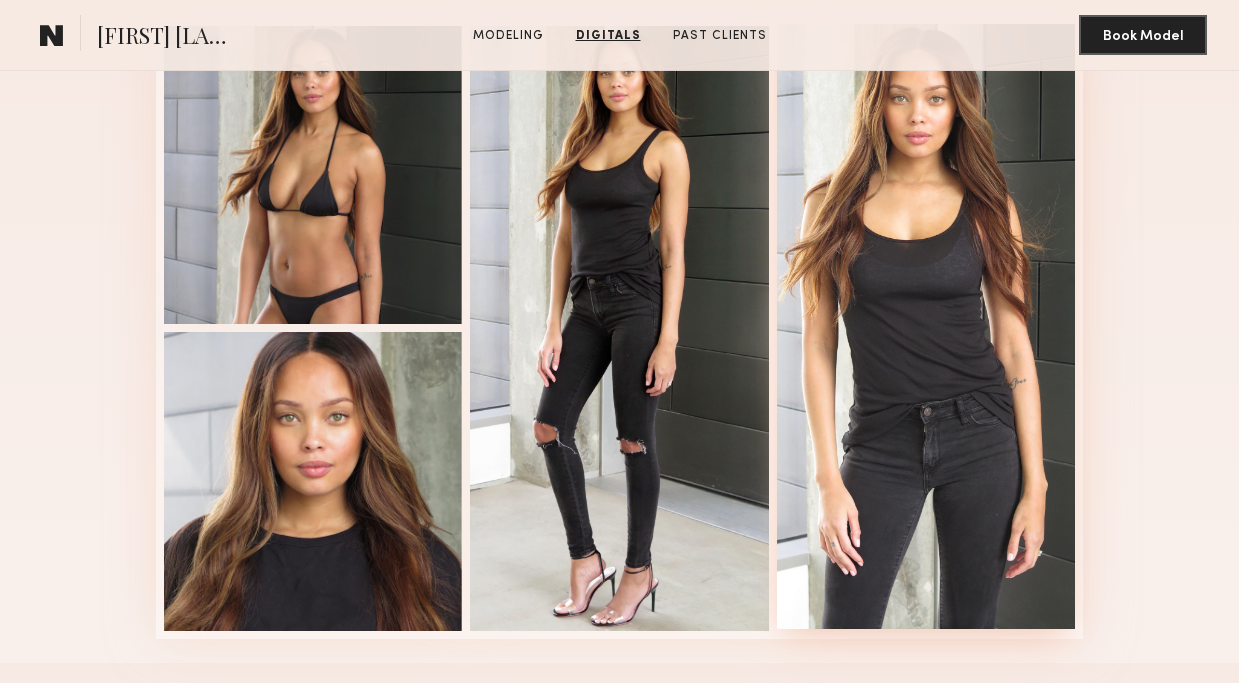 scroll, scrollTop: 0, scrollLeft: 0, axis: both 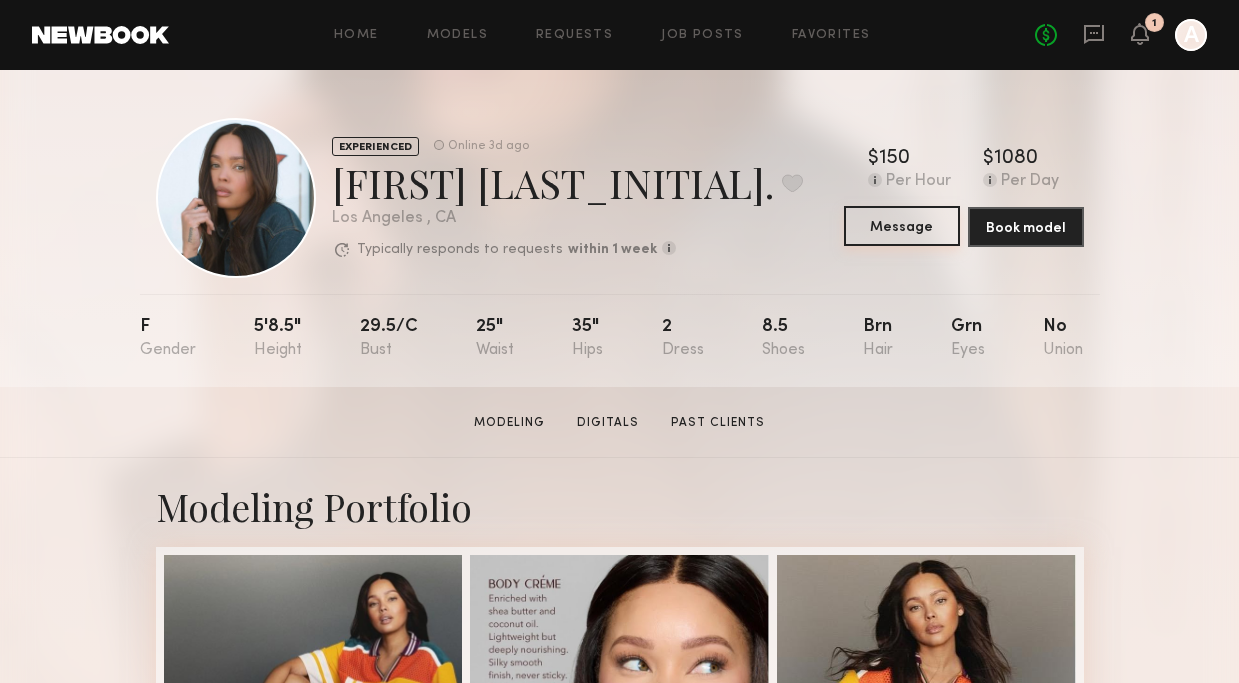 click on "Message" 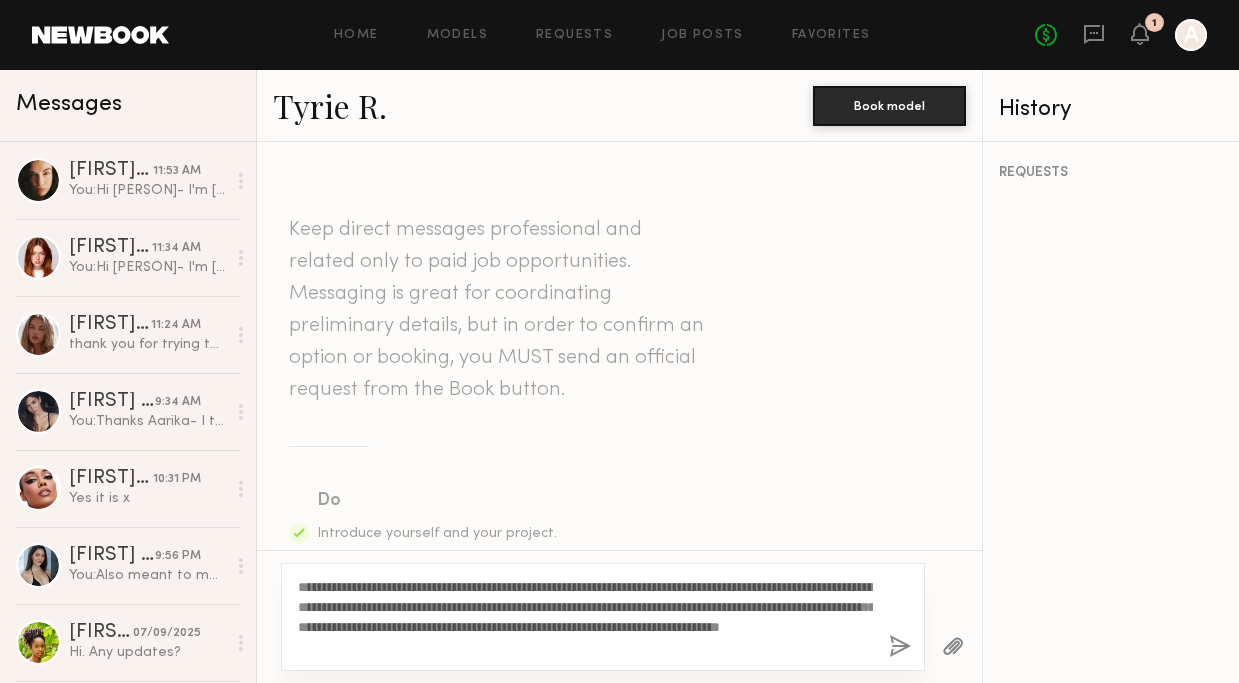type on "**********" 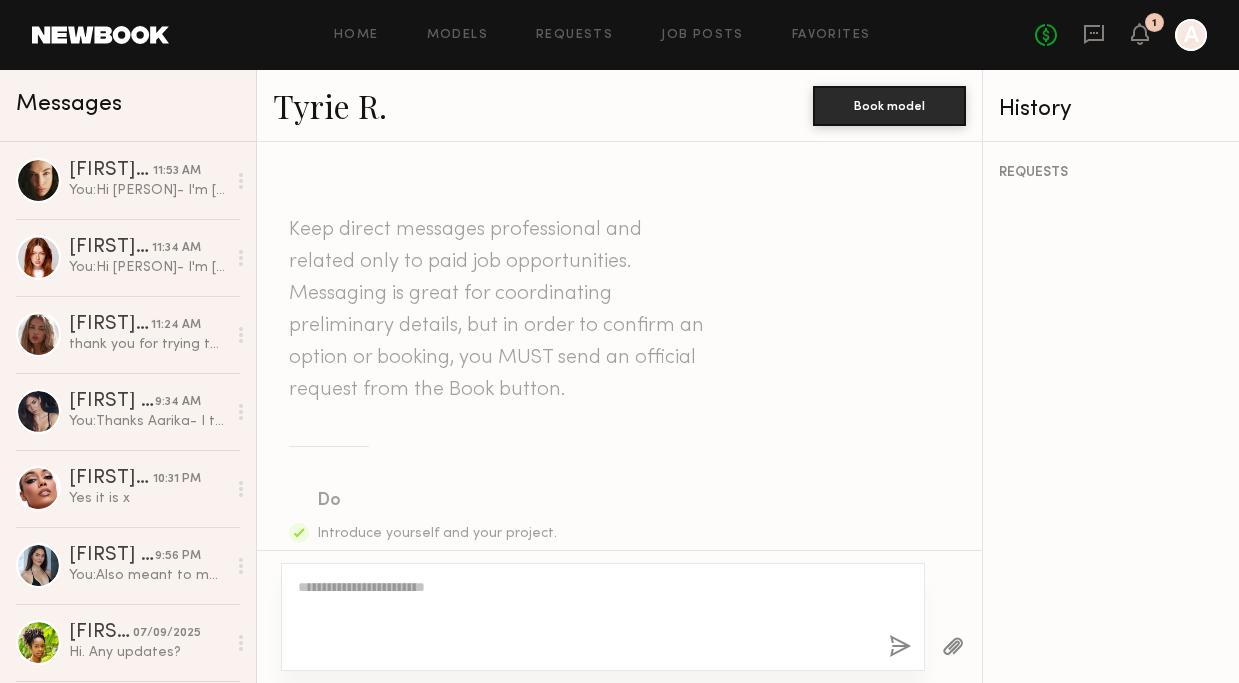 scroll, scrollTop: 696, scrollLeft: 0, axis: vertical 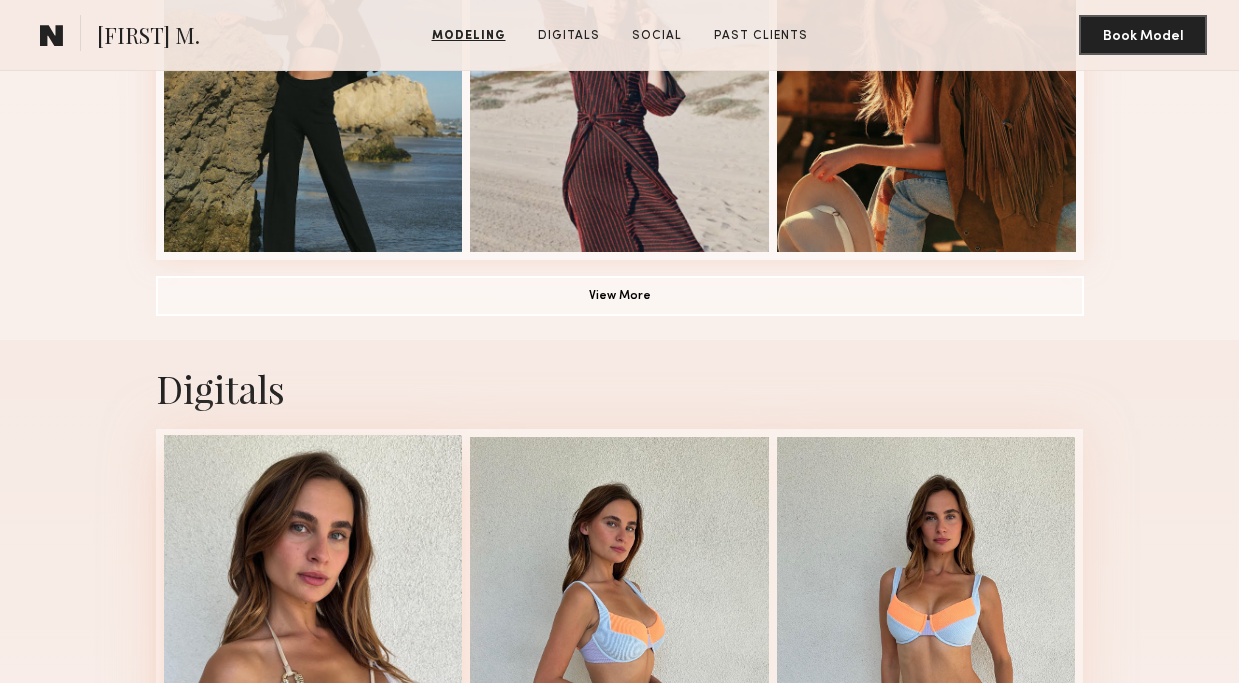 click at bounding box center (313, 584) 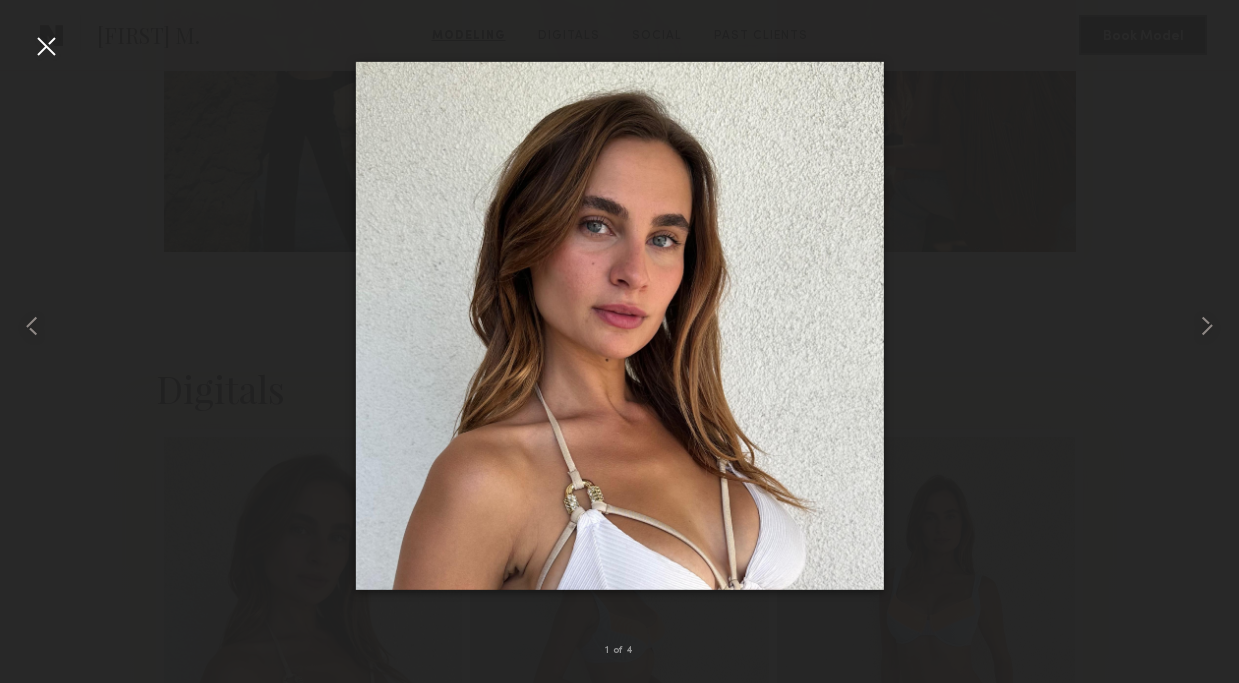 click at bounding box center (46, 46) 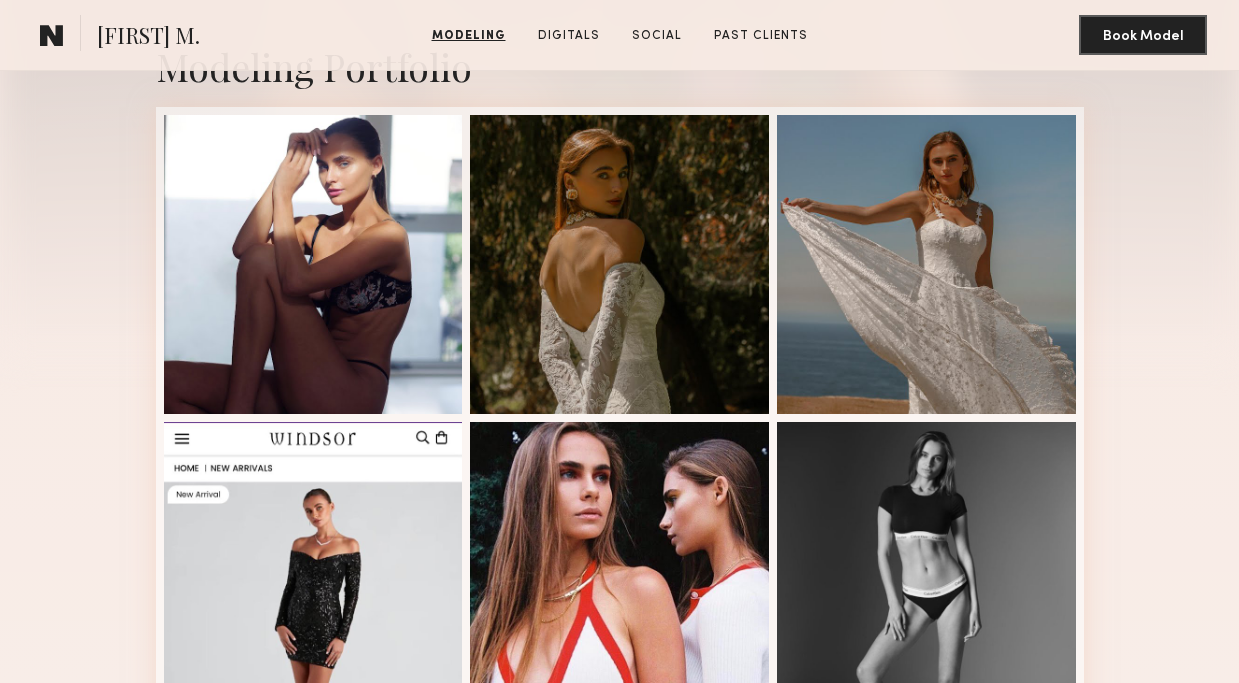 scroll, scrollTop: 0, scrollLeft: 0, axis: both 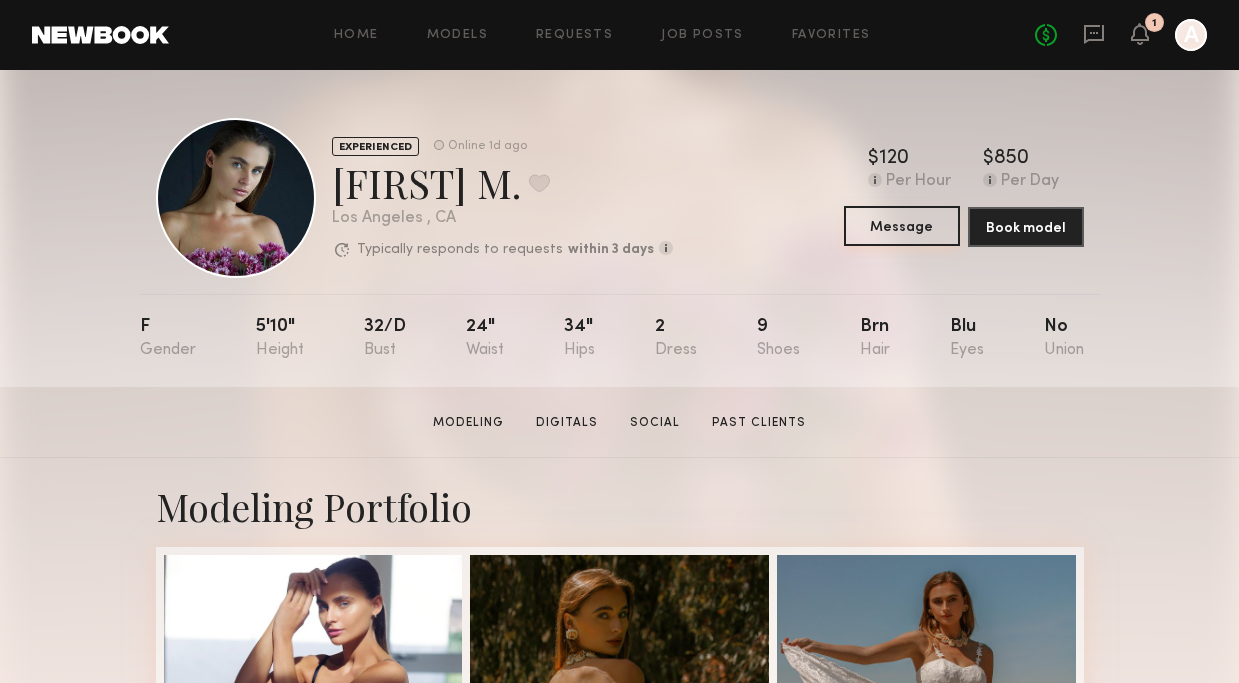 click on "Message" 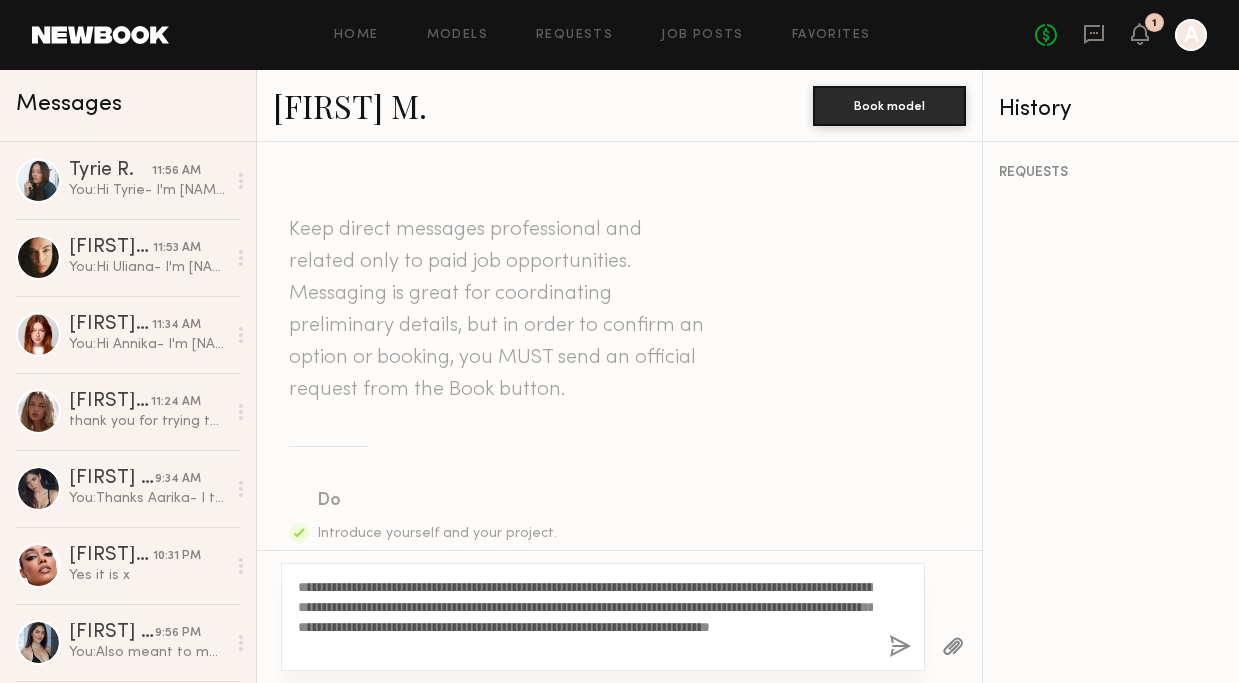 type on "**********" 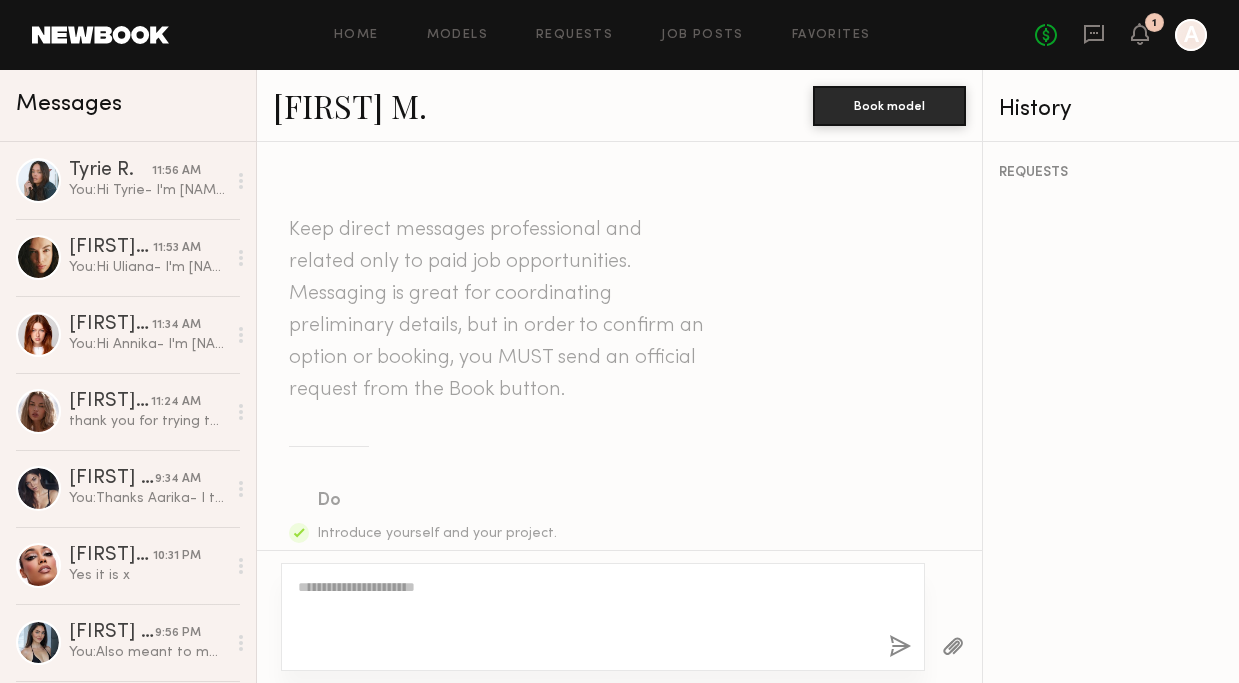 scroll, scrollTop: 696, scrollLeft: 0, axis: vertical 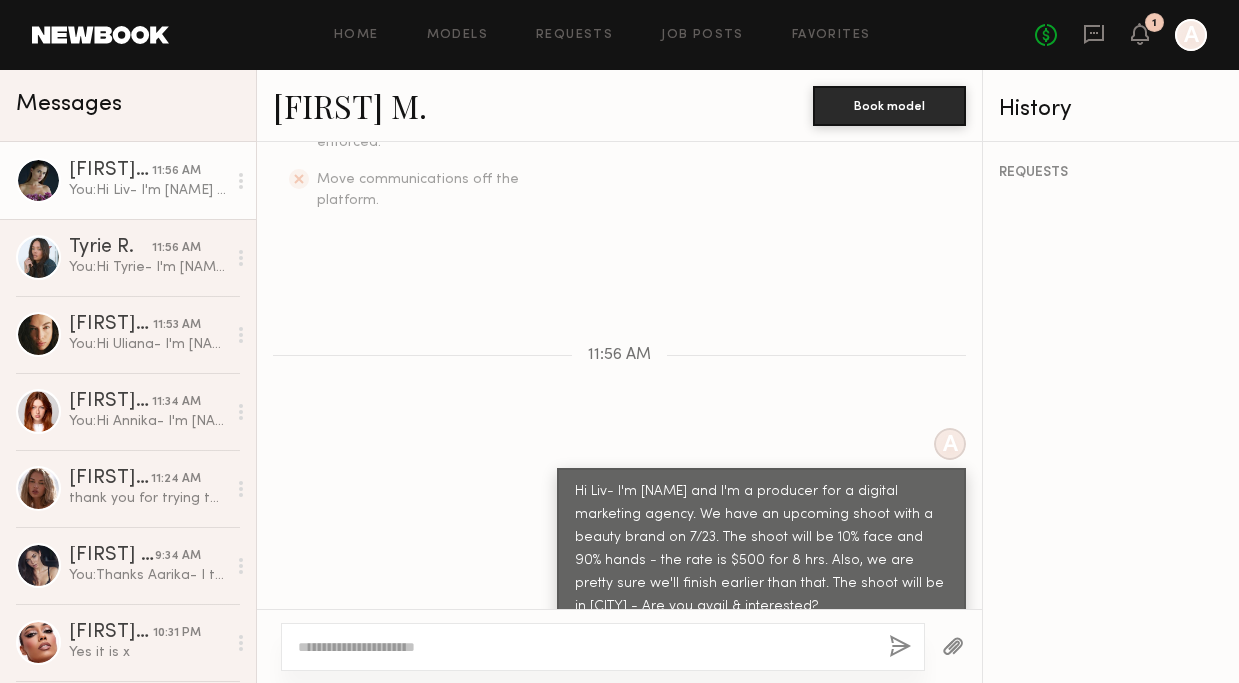 click on "Liv M." 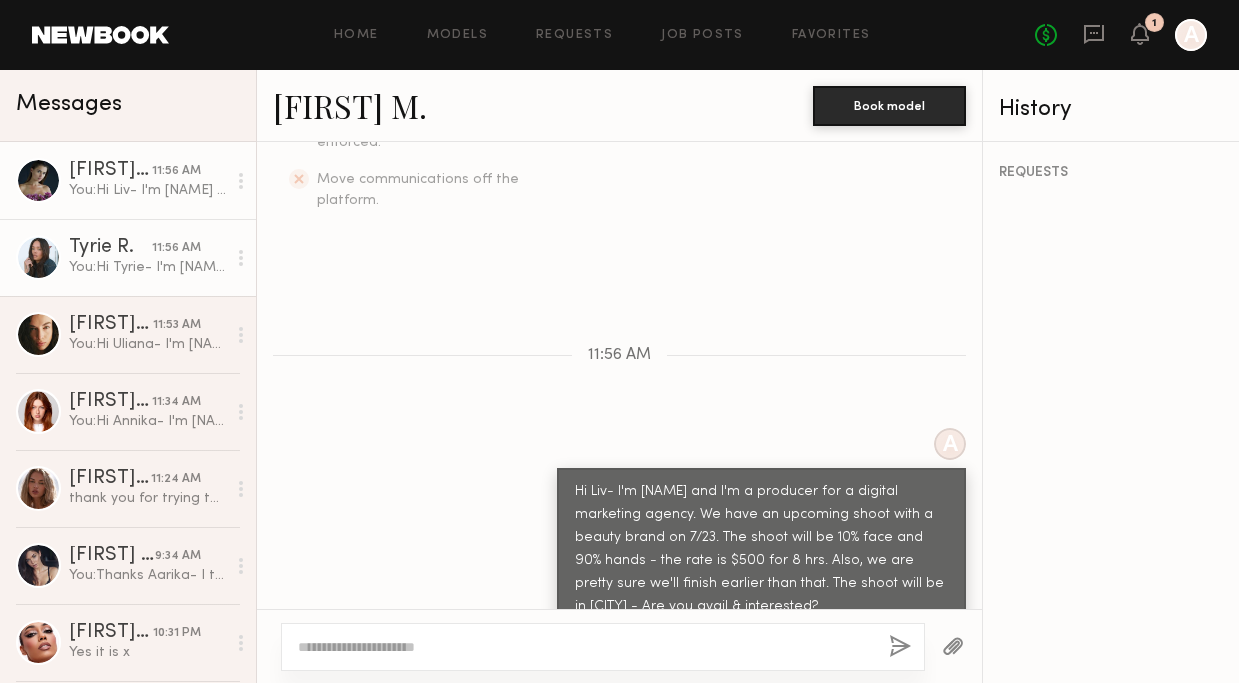 click on "Tyrie R." 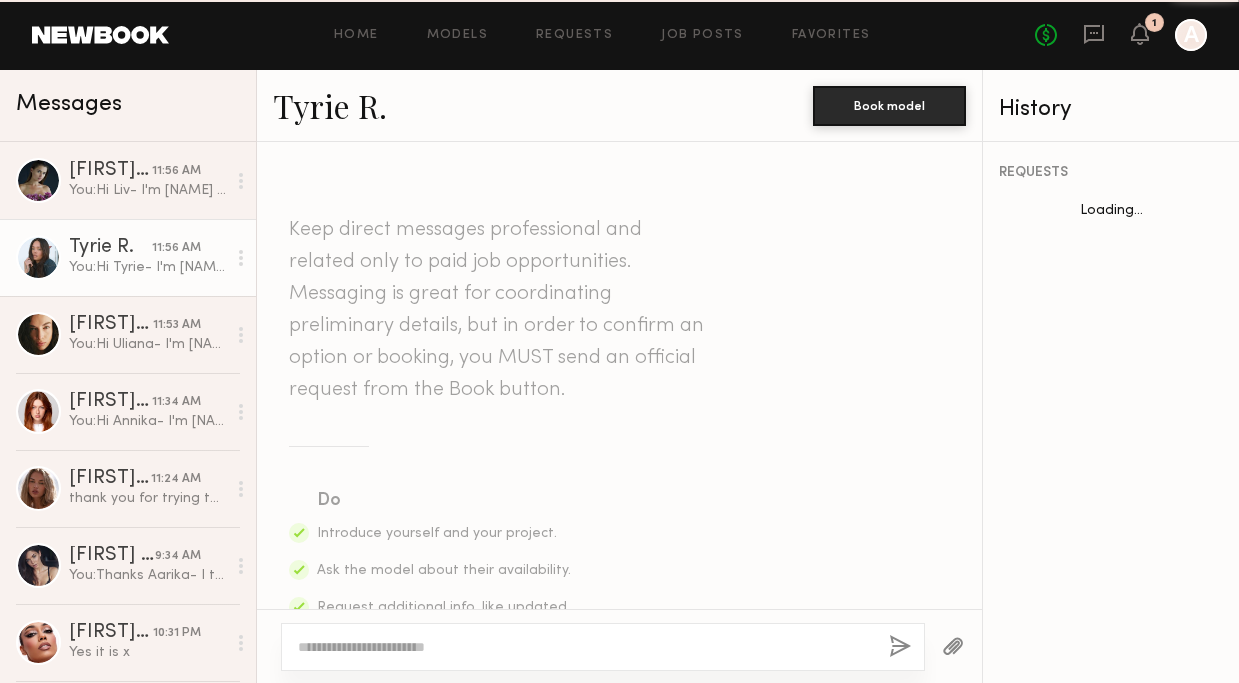 scroll, scrollTop: 696, scrollLeft: 0, axis: vertical 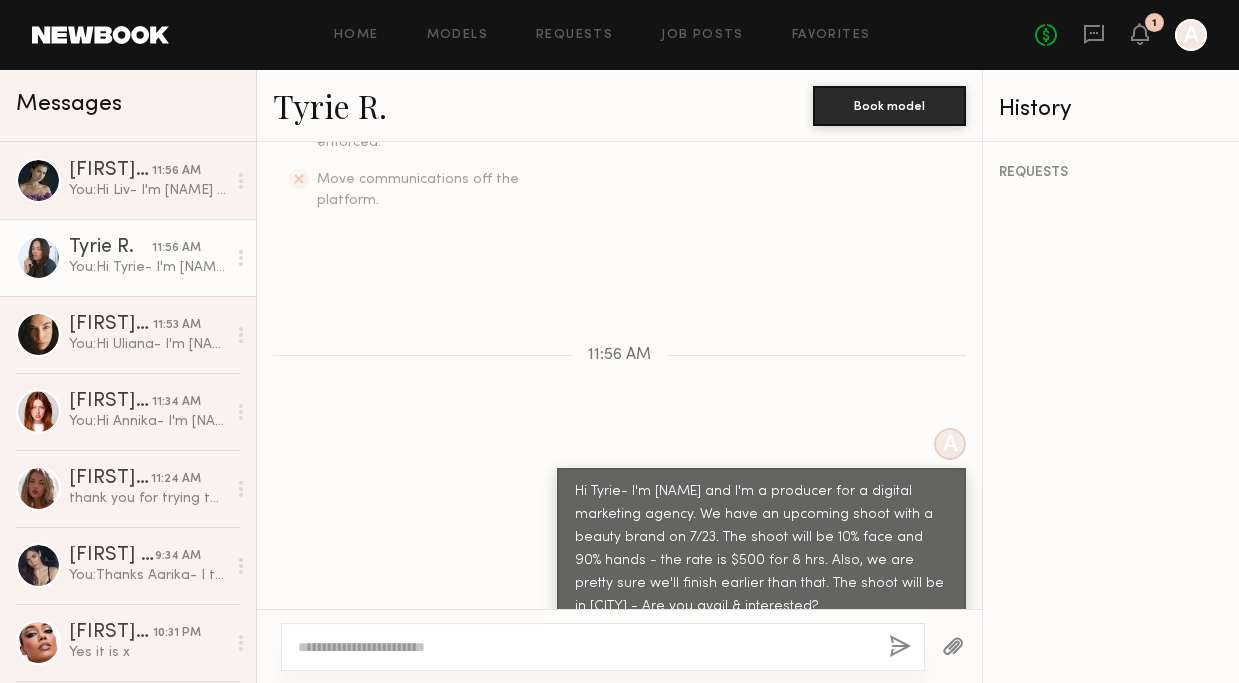 click on "Tyrie R." 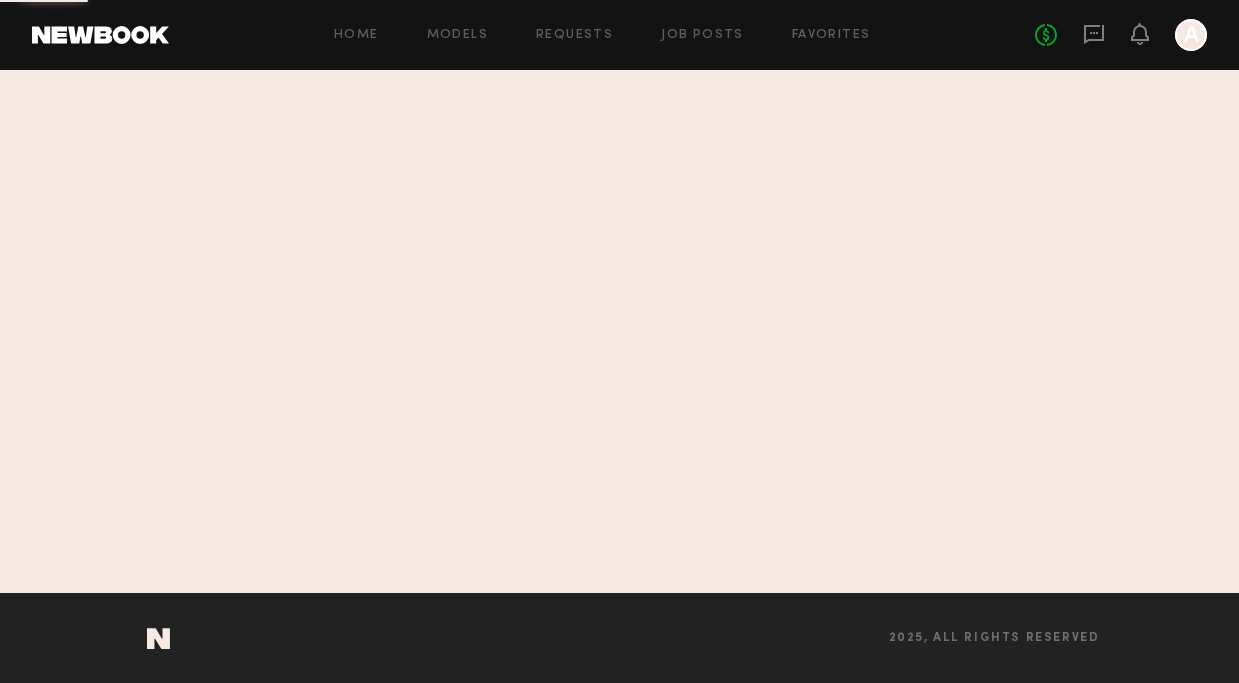 scroll, scrollTop: 0, scrollLeft: 0, axis: both 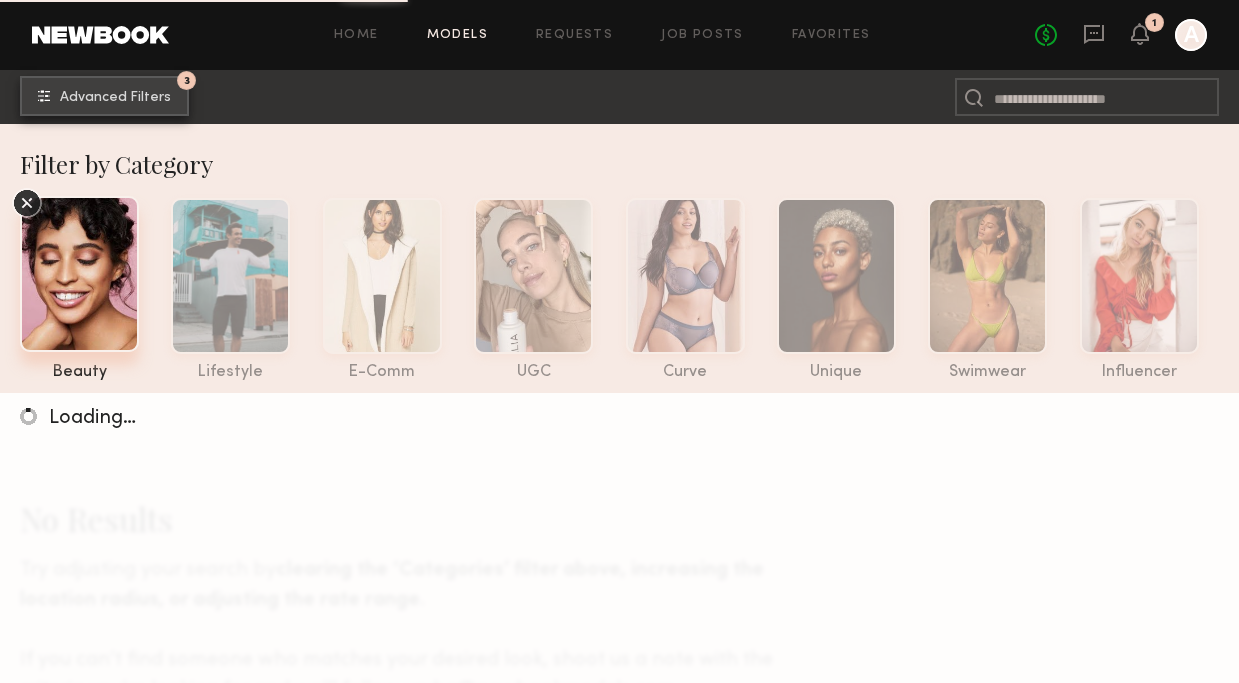 click on "Advanced Filters" 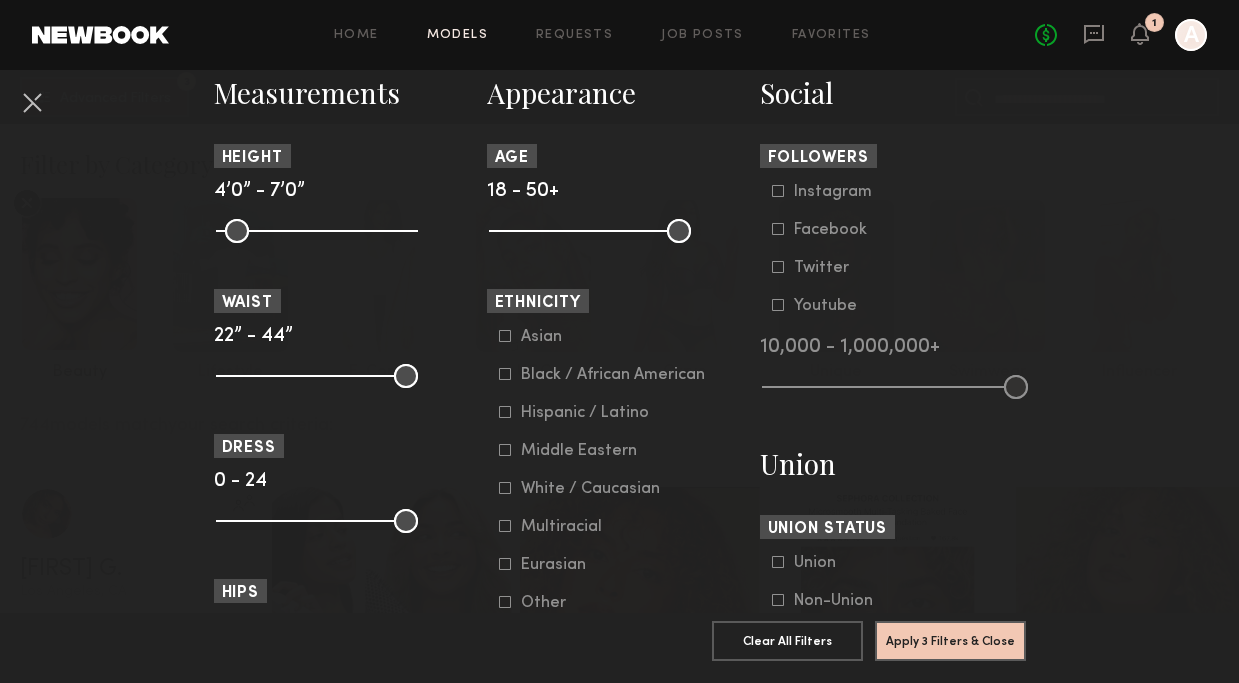 scroll, scrollTop: 891, scrollLeft: 0, axis: vertical 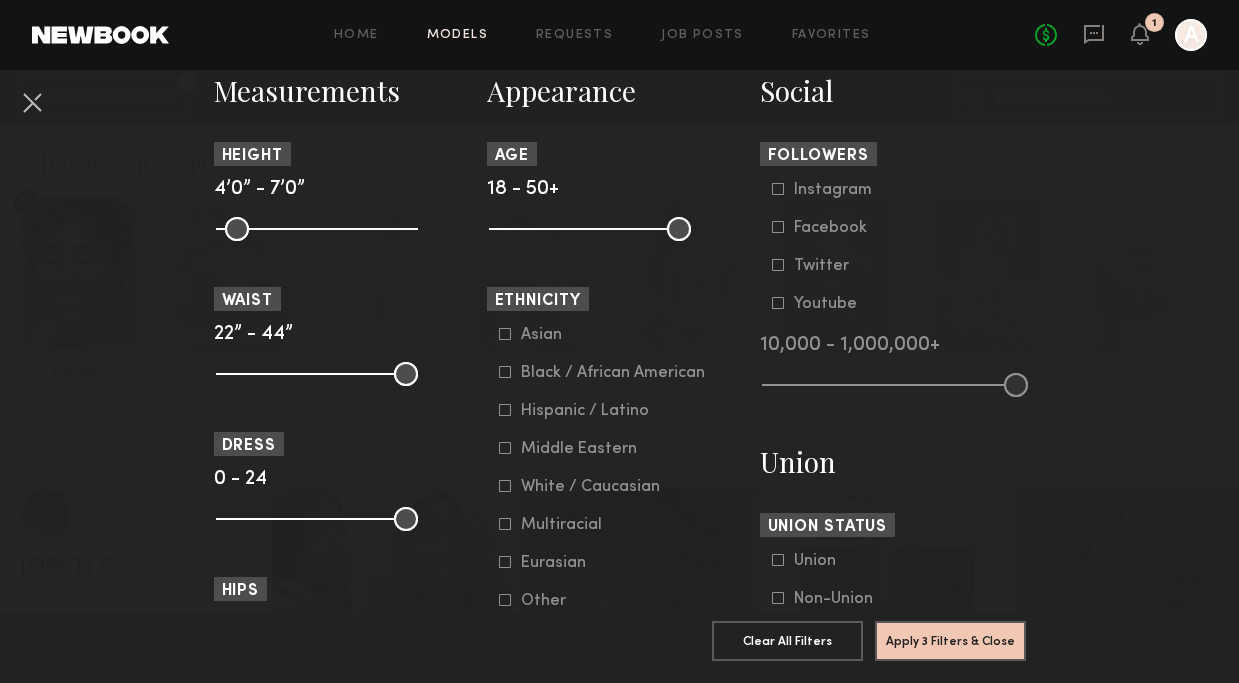 click on "Asian   Black / African American   Hispanic / Latino   Middle Eastern   White / Caucasian   Multiracial   Eurasian   Other" 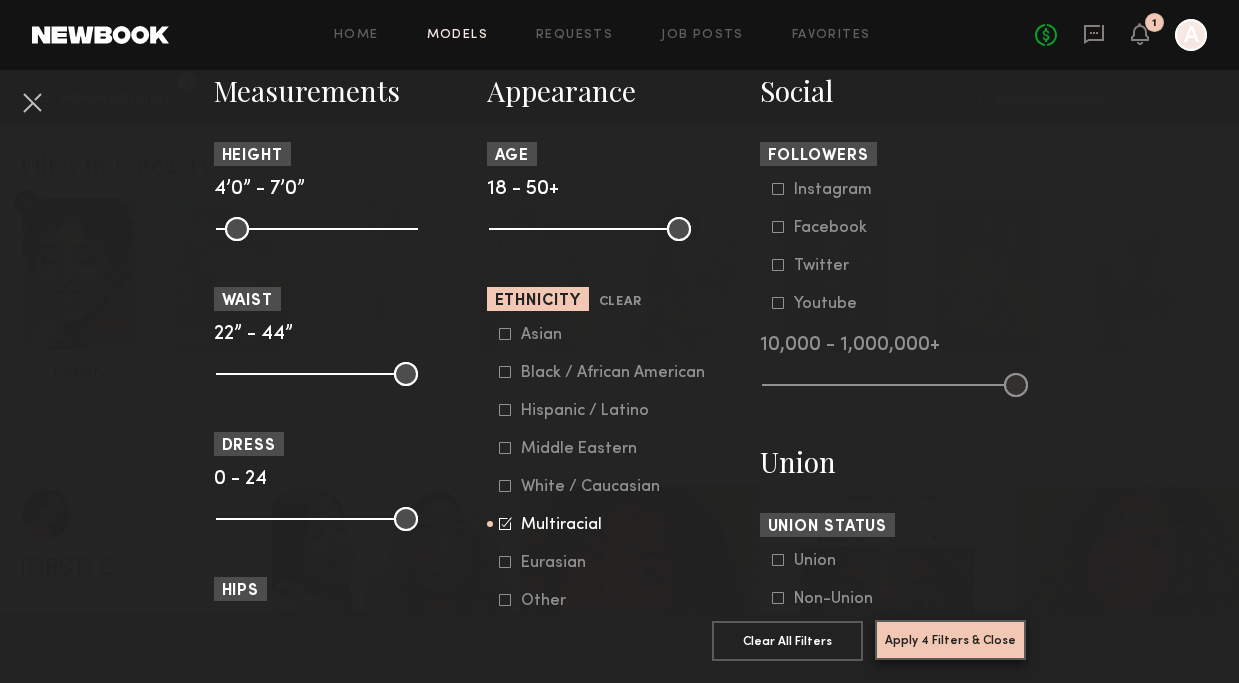 click on "Apply 4 Filters & Close" 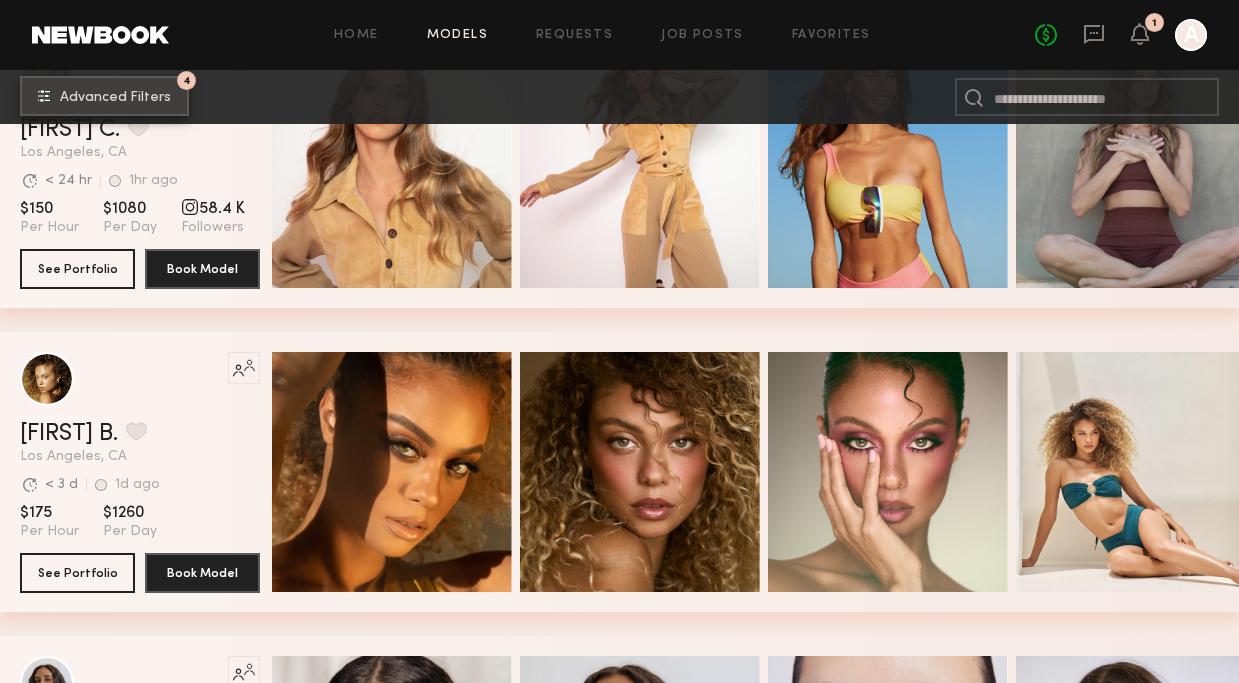 scroll, scrollTop: 746, scrollLeft: 0, axis: vertical 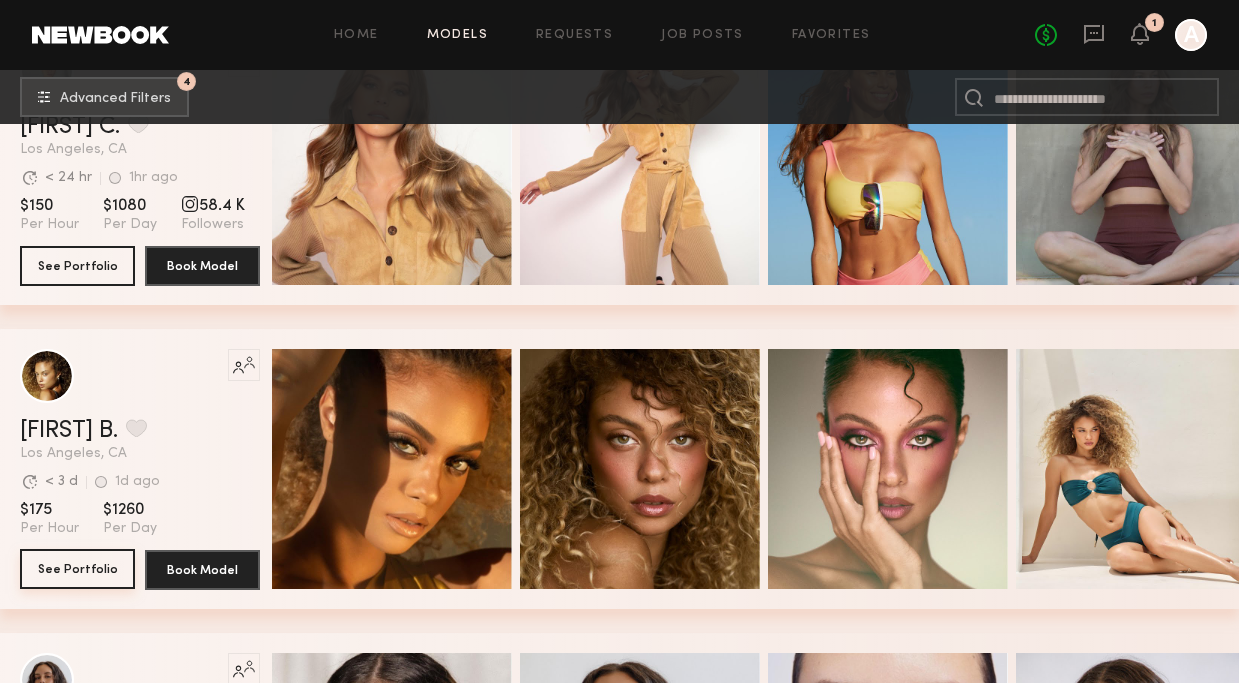 click on "See Portfolio" 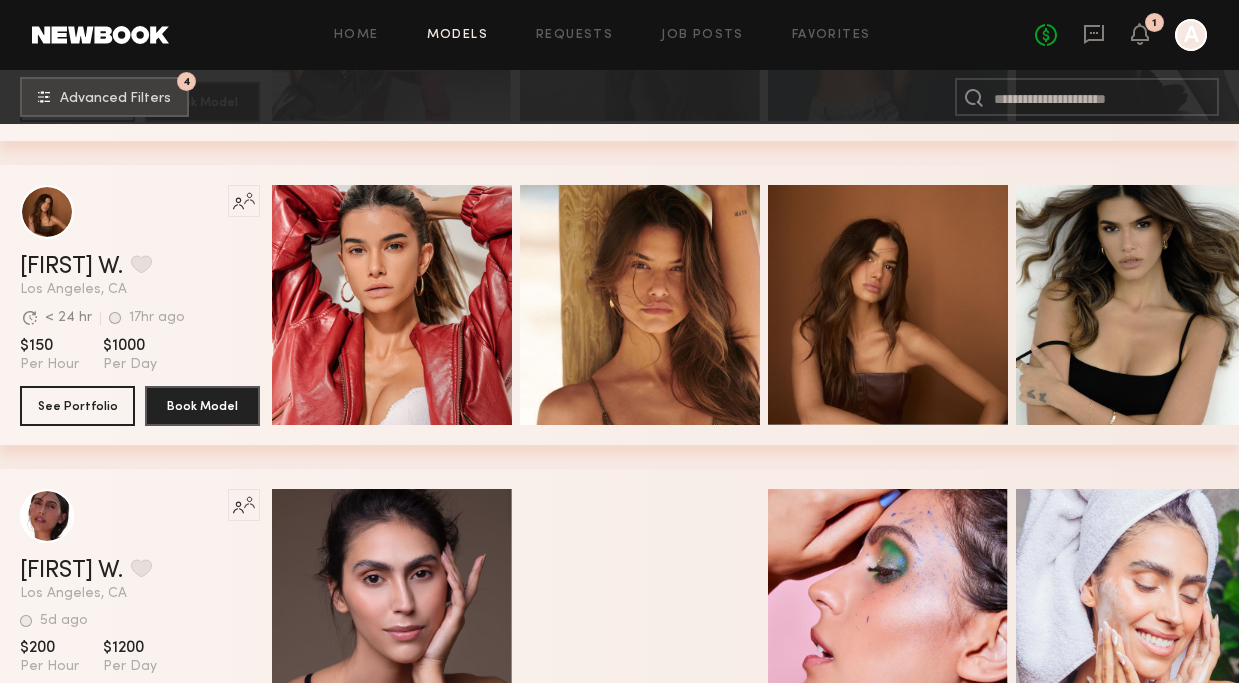 scroll, scrollTop: 4865, scrollLeft: 0, axis: vertical 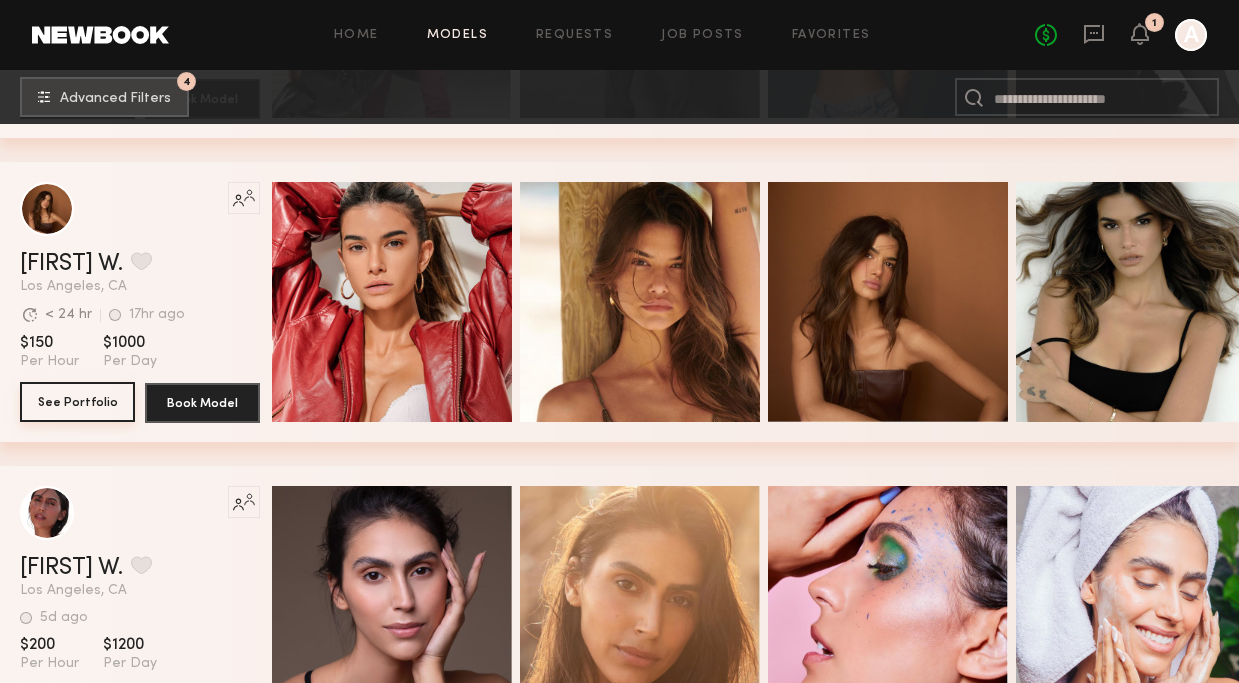 click on "See Portfolio" 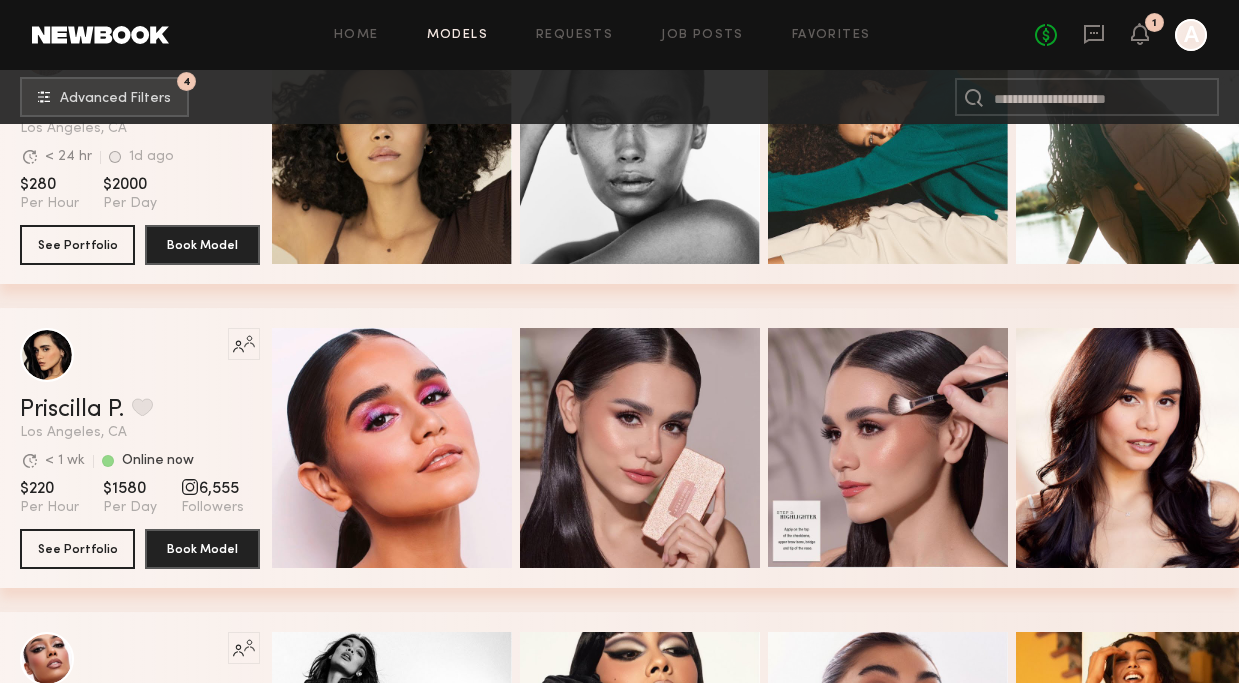 scroll, scrollTop: 6402, scrollLeft: 0, axis: vertical 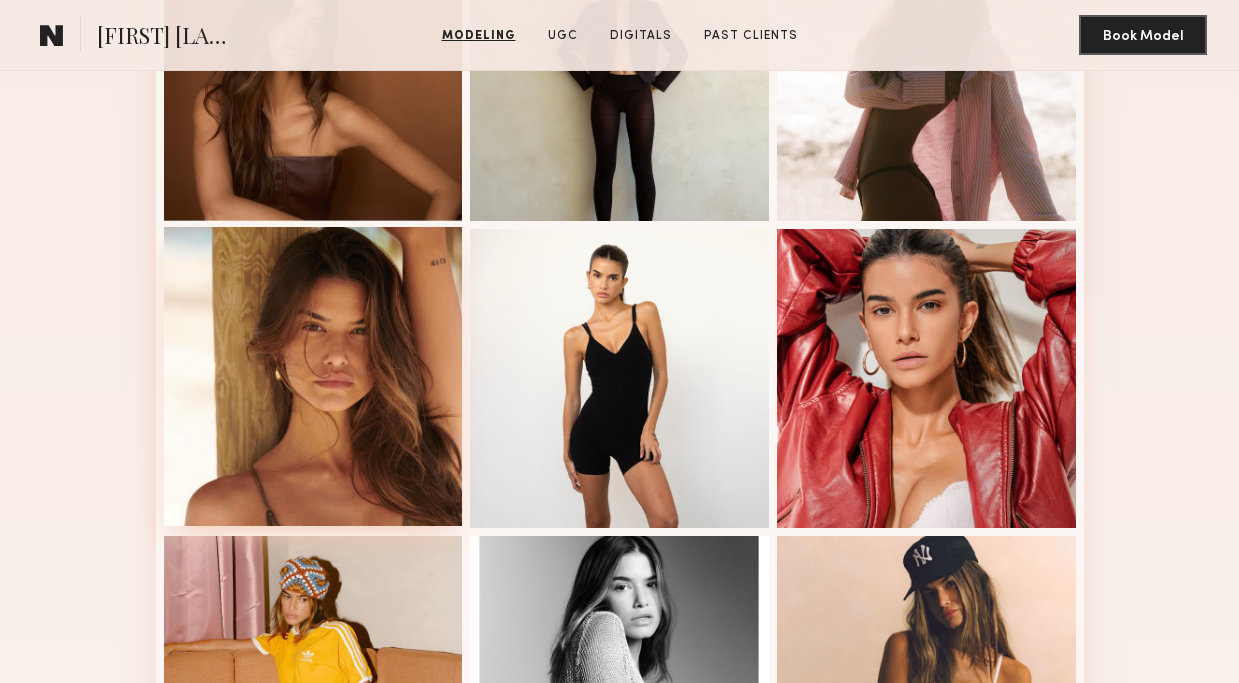 click at bounding box center (313, 376) 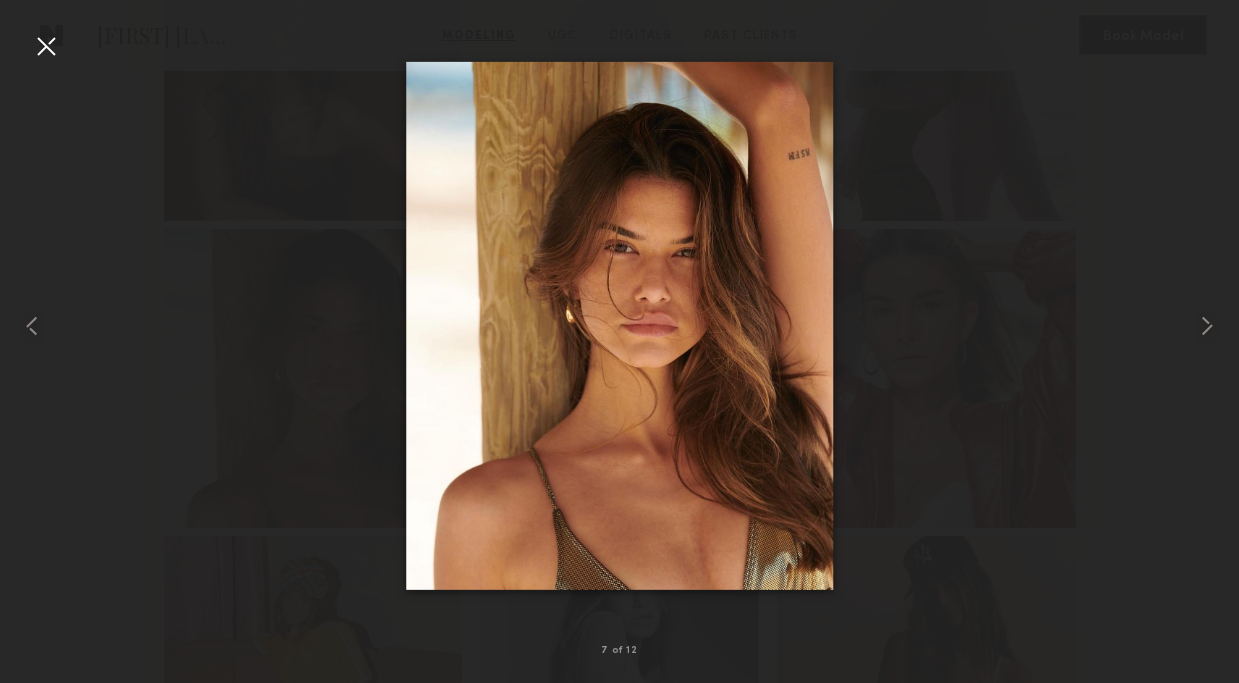 click at bounding box center (46, 46) 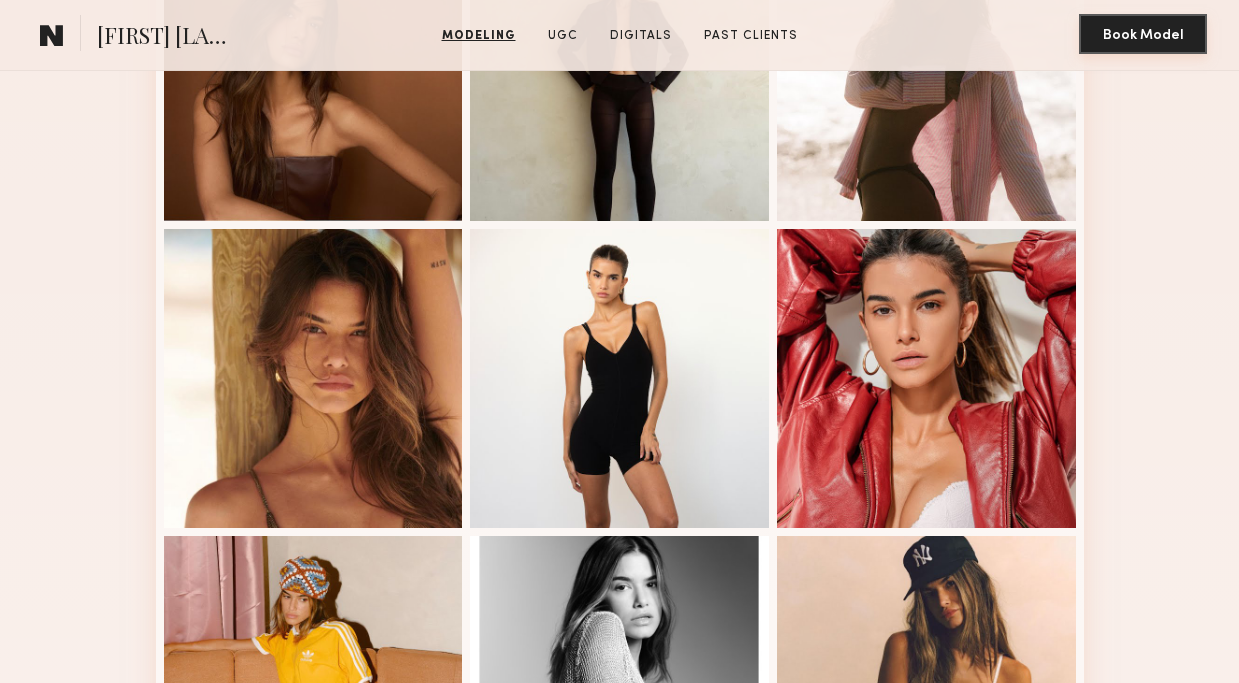click on "Book Model" 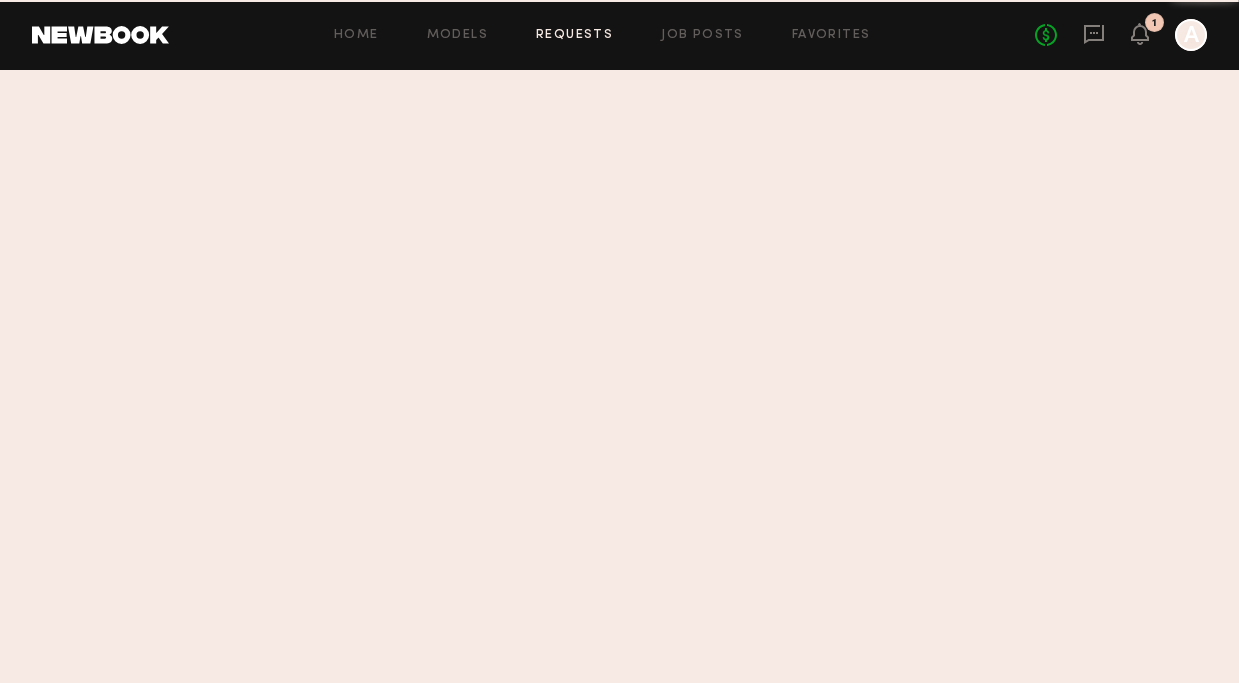 scroll, scrollTop: 0, scrollLeft: 0, axis: both 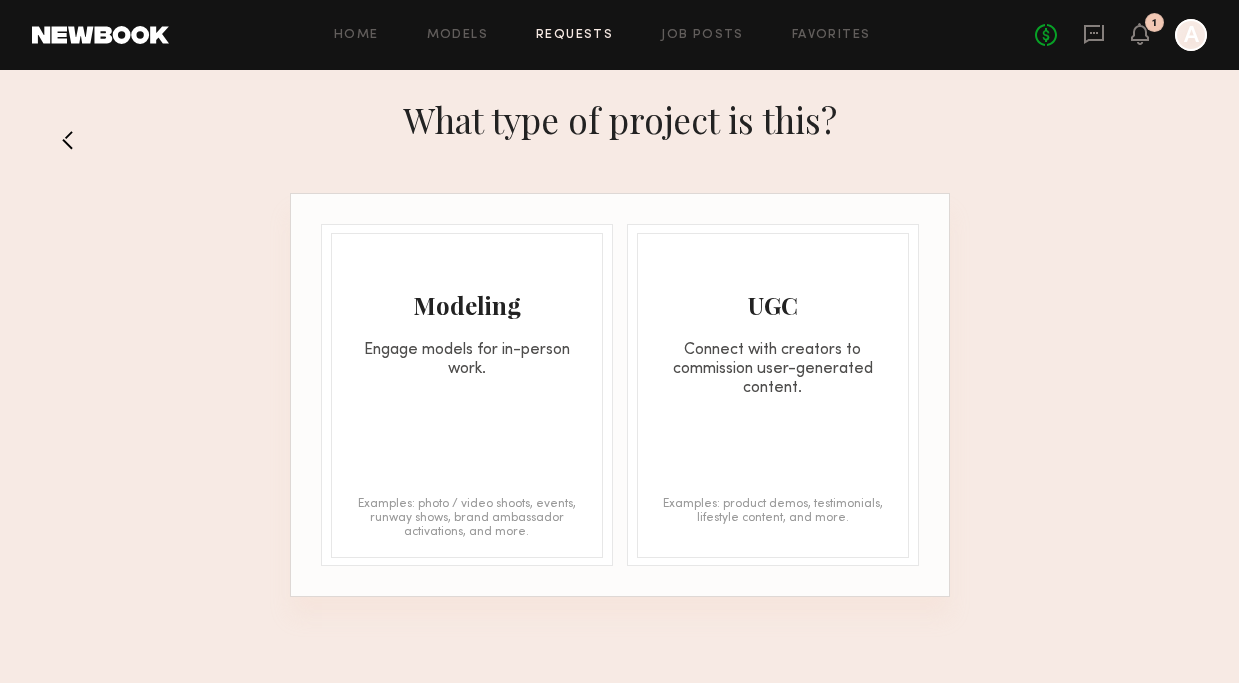 click 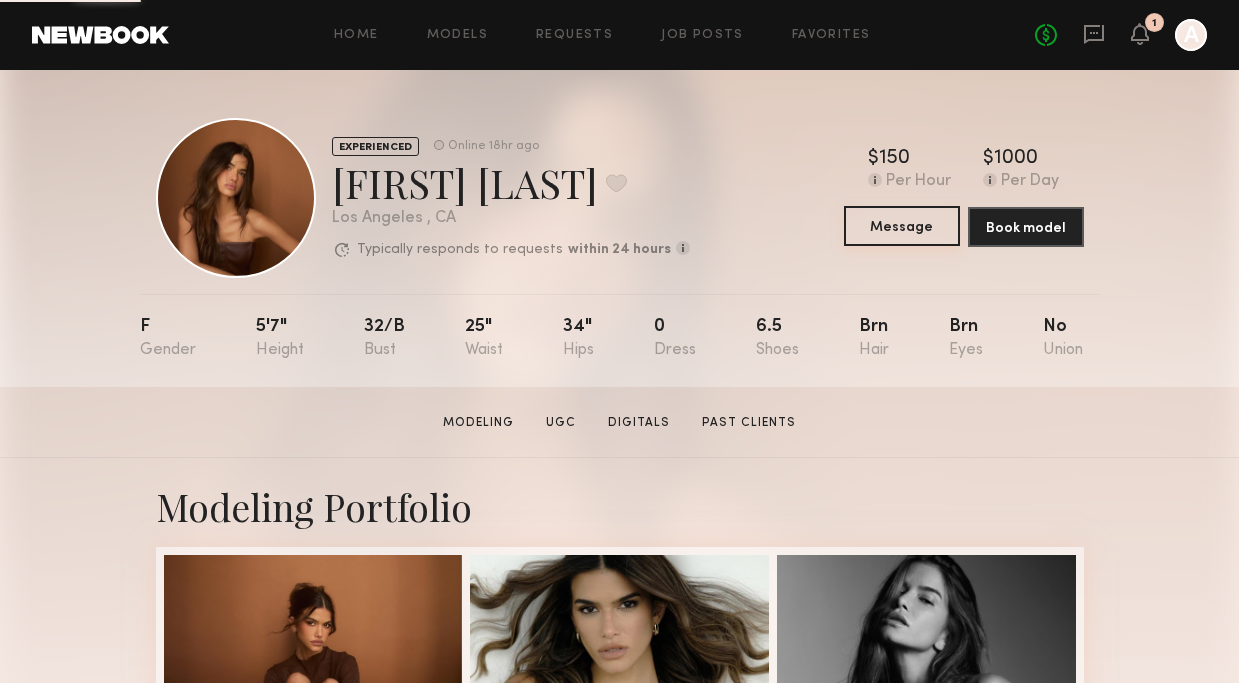 click on "Message" 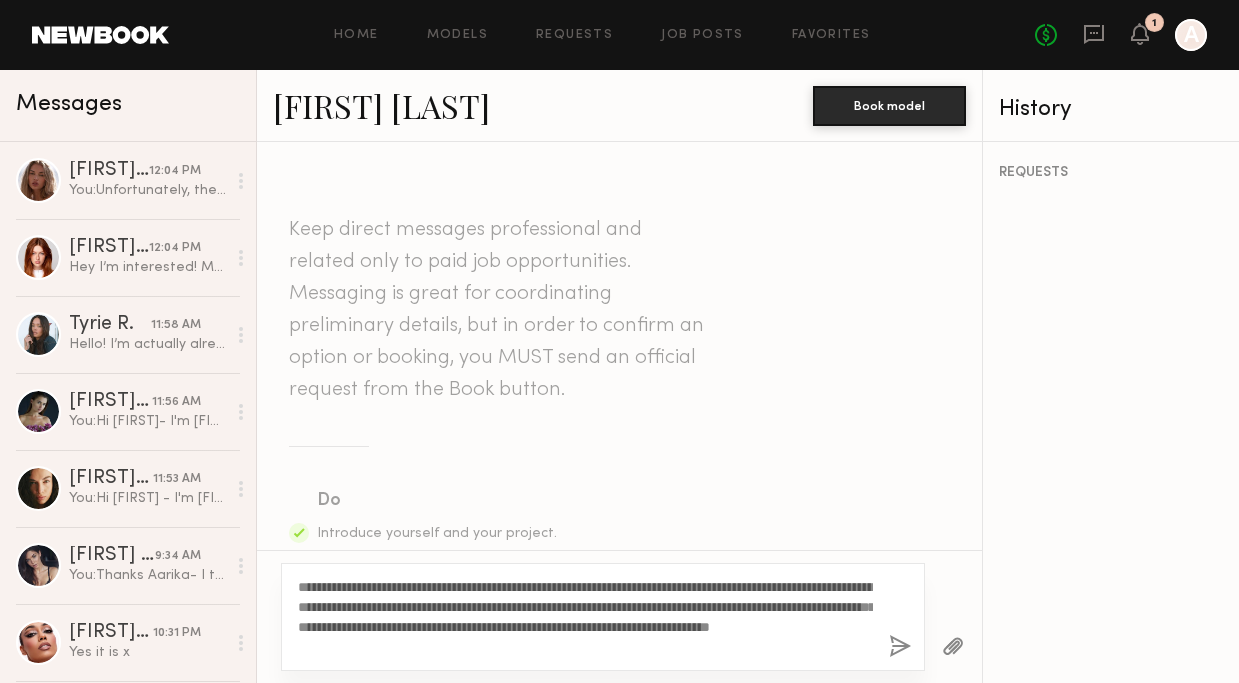 type on "**********" 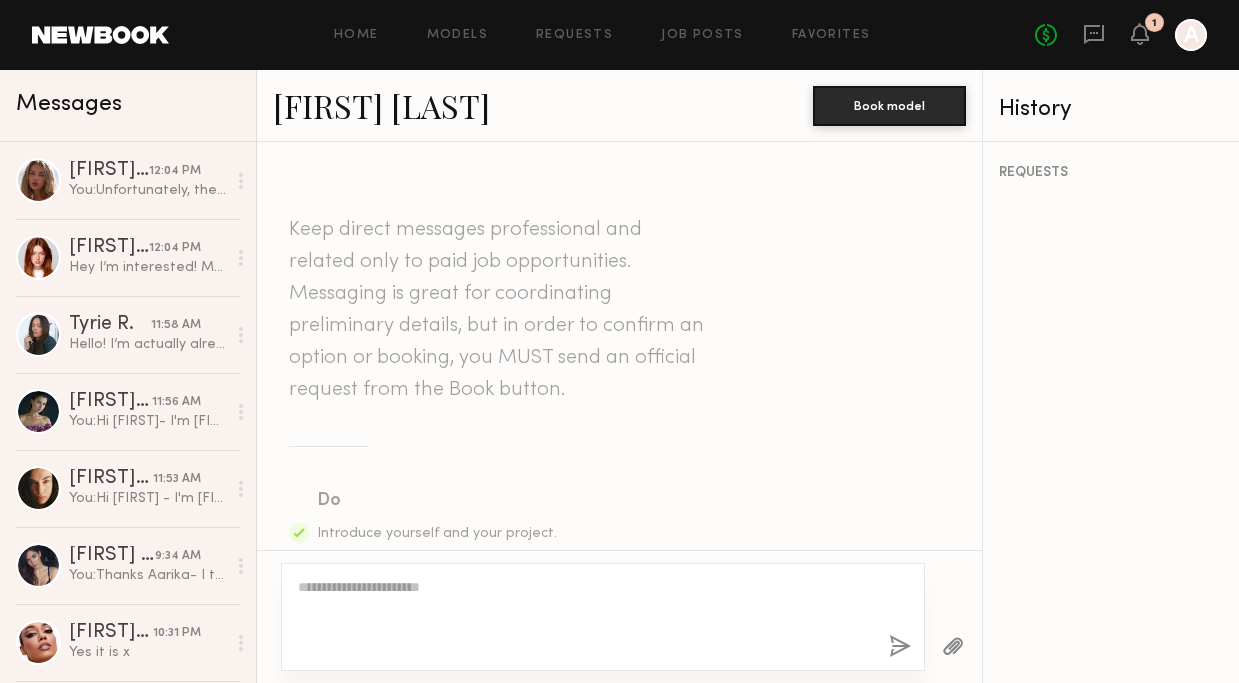 scroll, scrollTop: 696, scrollLeft: 0, axis: vertical 